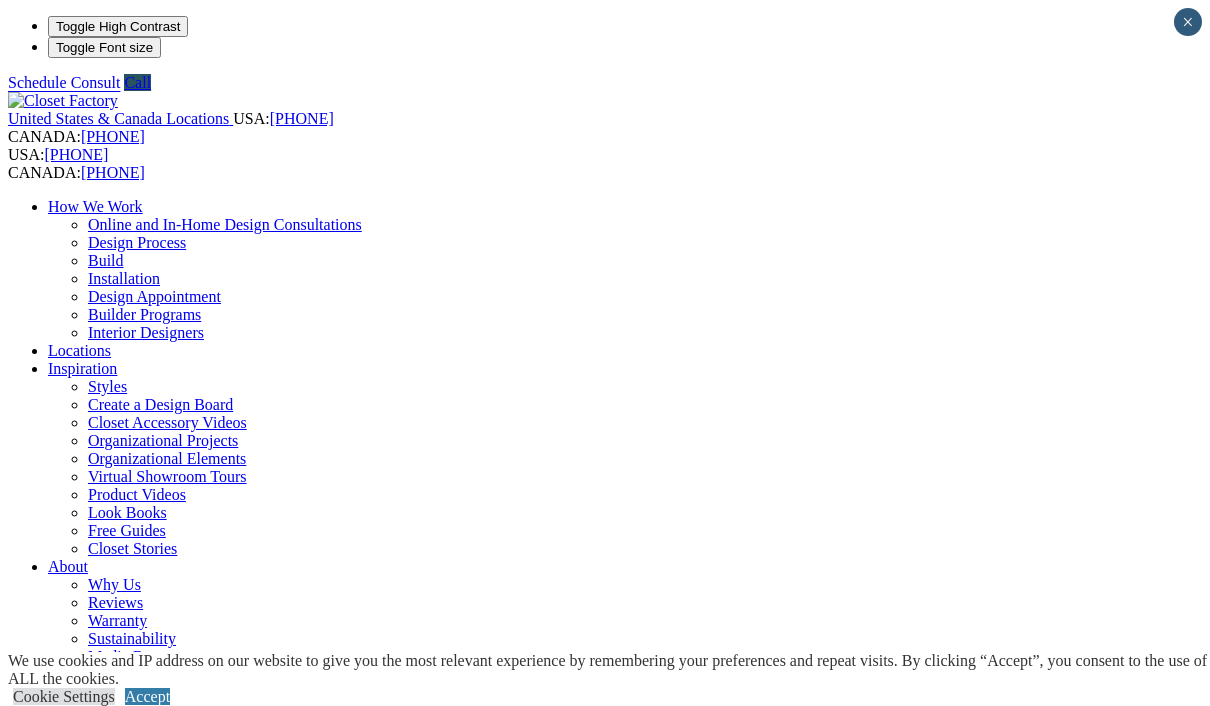 scroll, scrollTop: 0, scrollLeft: 0, axis: both 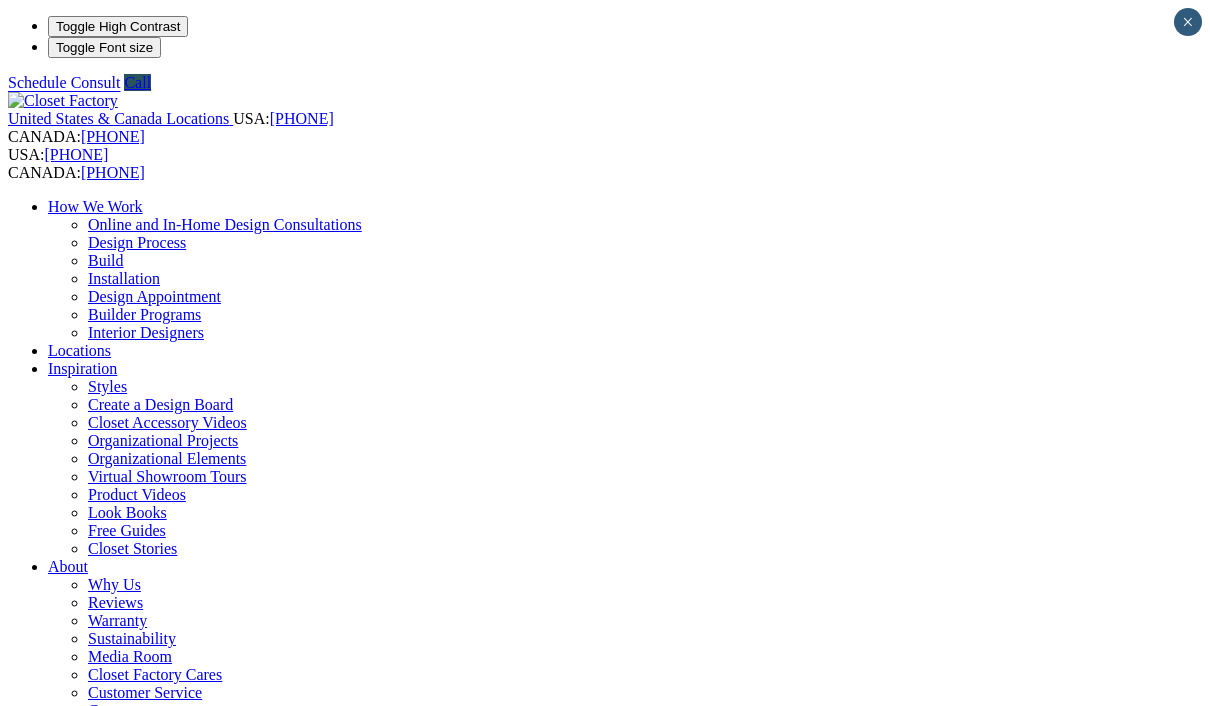 click on "Home Office" at bounding box center (90, 994) 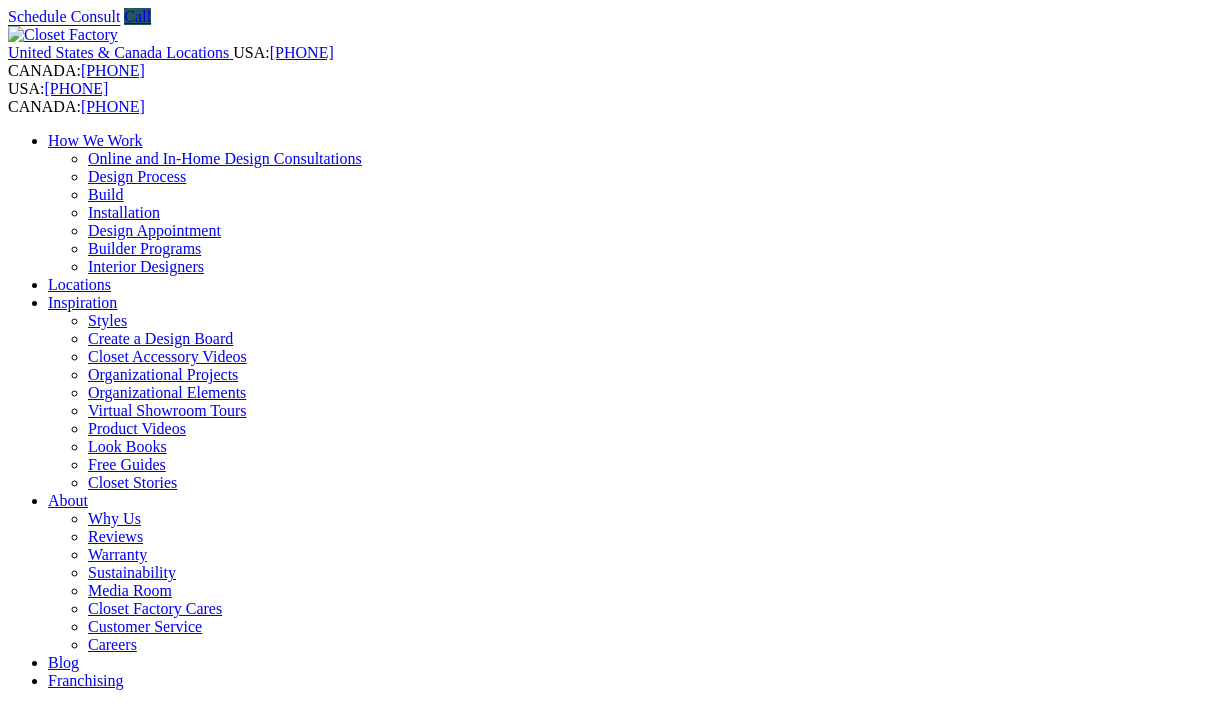 scroll, scrollTop: 0, scrollLeft: 0, axis: both 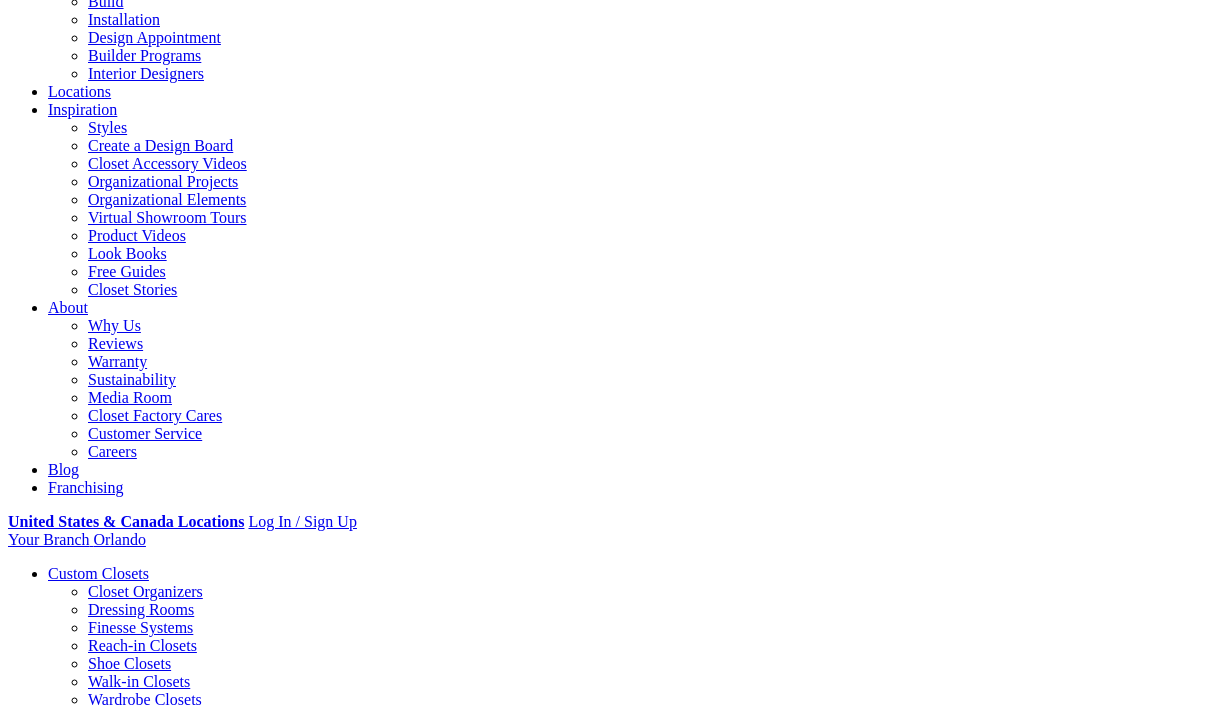 click on "Gallery" at bounding box center (111, 2219) 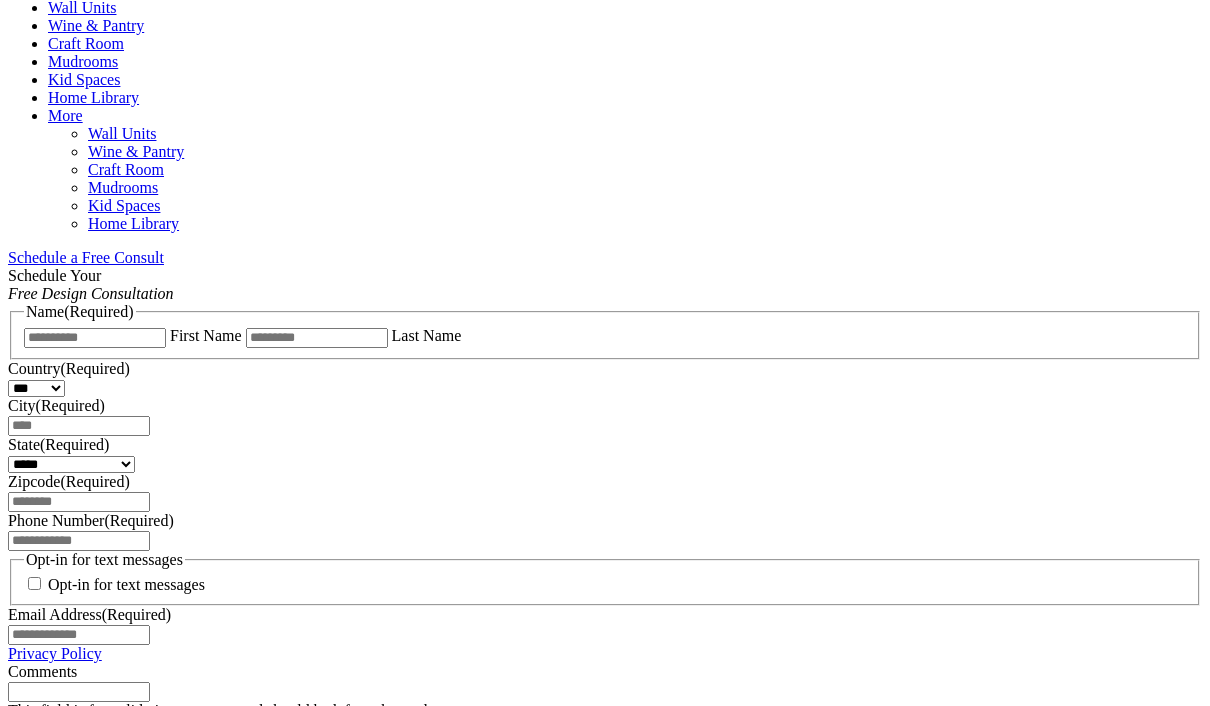 scroll, scrollTop: 1139, scrollLeft: 0, axis: vertical 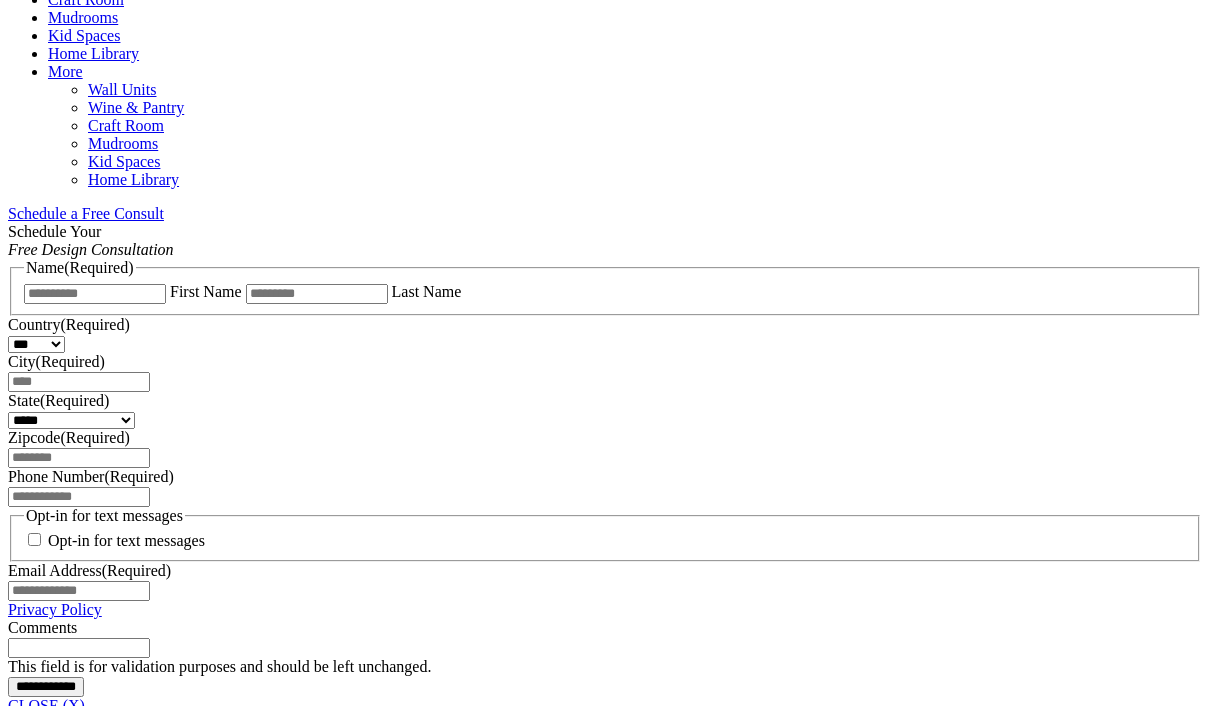 click on "Freestanding Desks" at bounding box center [111, 2160] 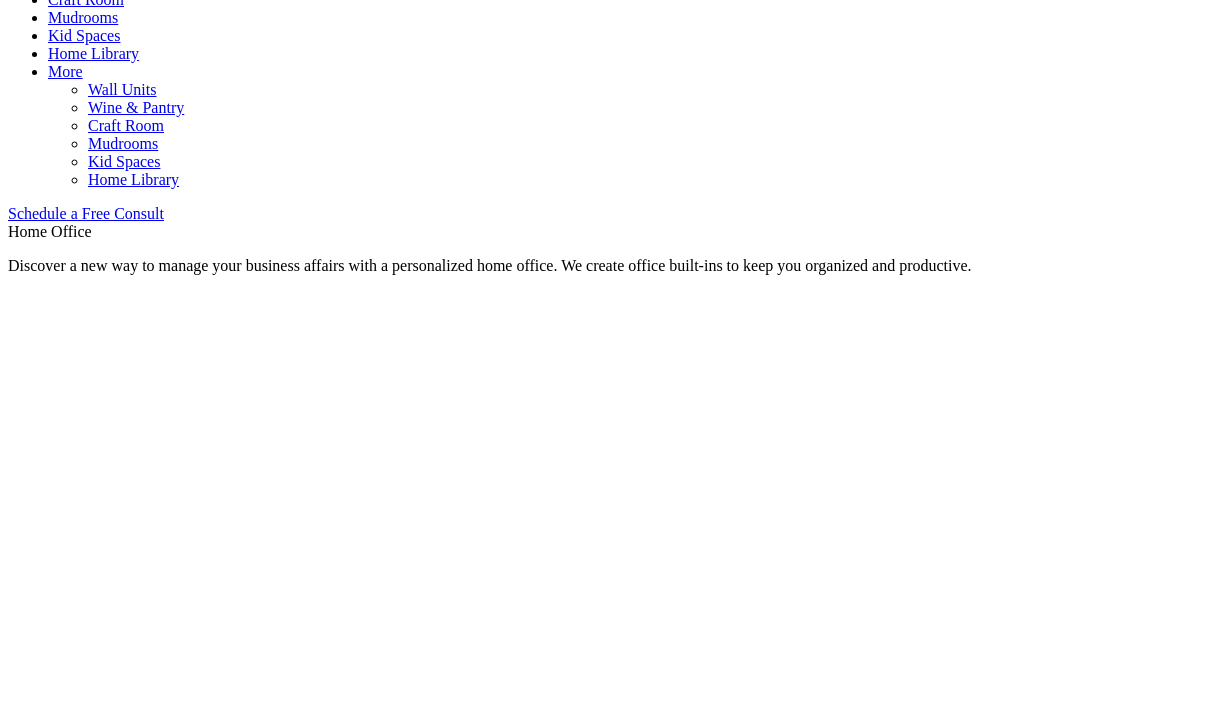 click on "Freestanding Desks" at bounding box center (111, 1668) 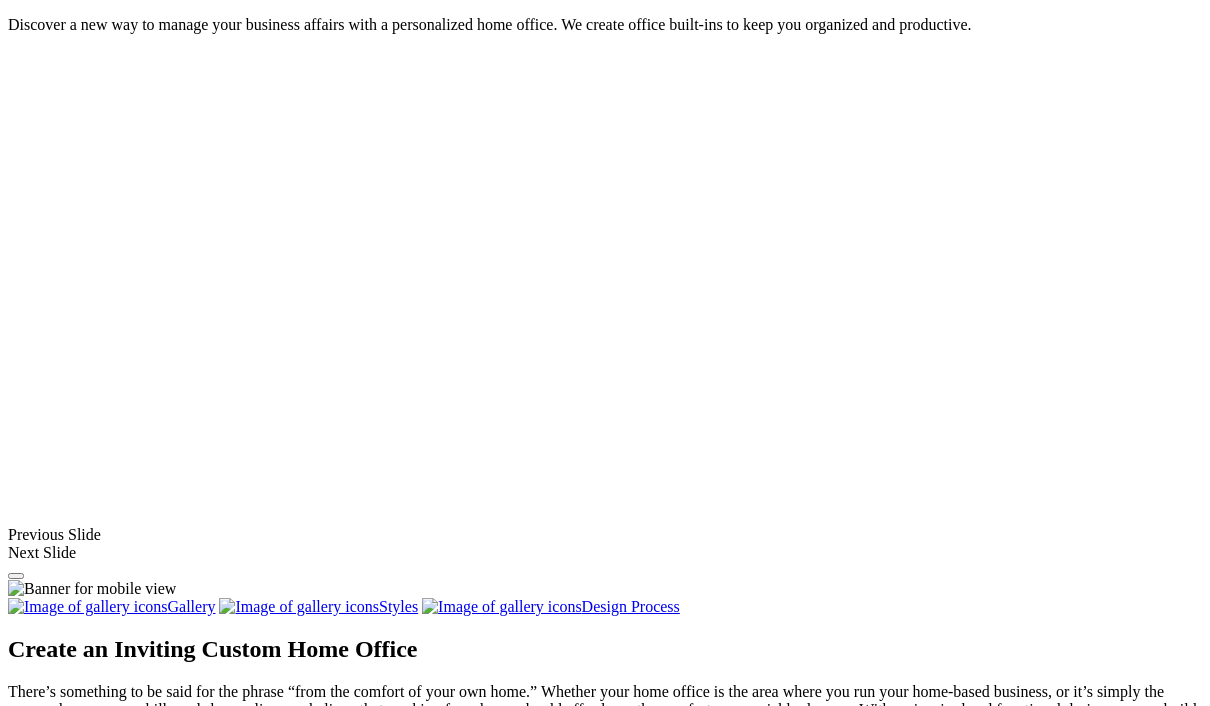 scroll, scrollTop: 1385, scrollLeft: 0, axis: vertical 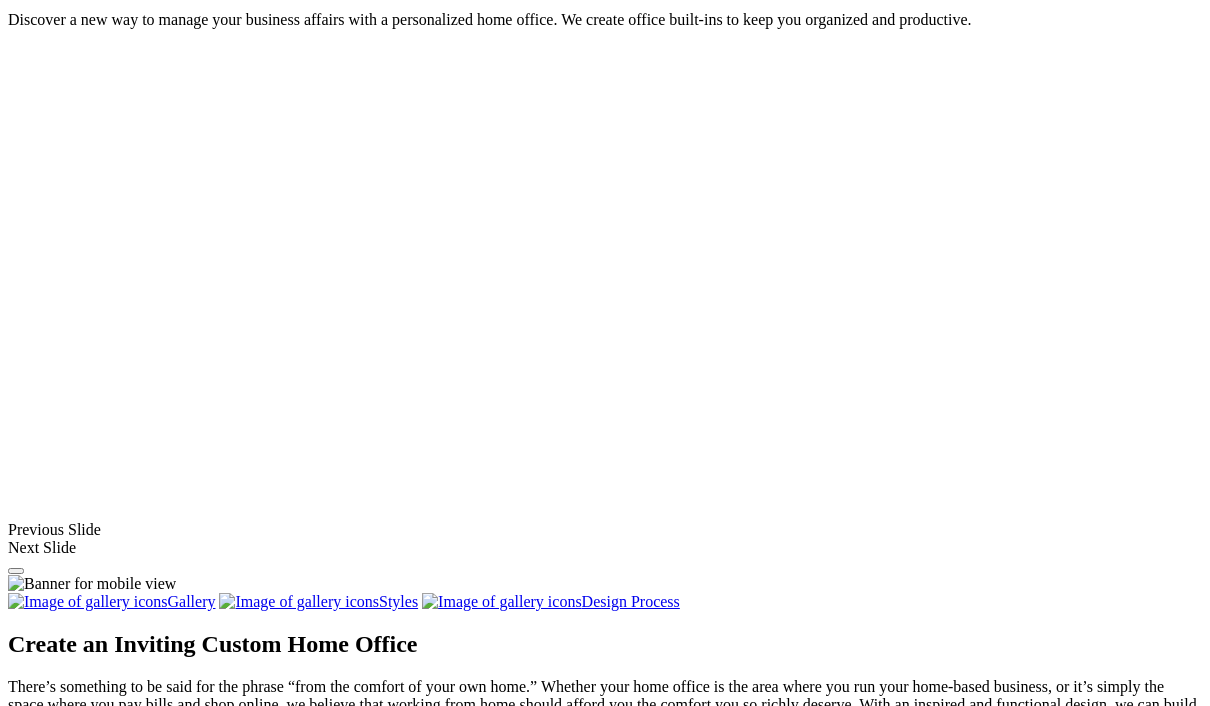 click on "Load More" at bounding box center [44, 1702] 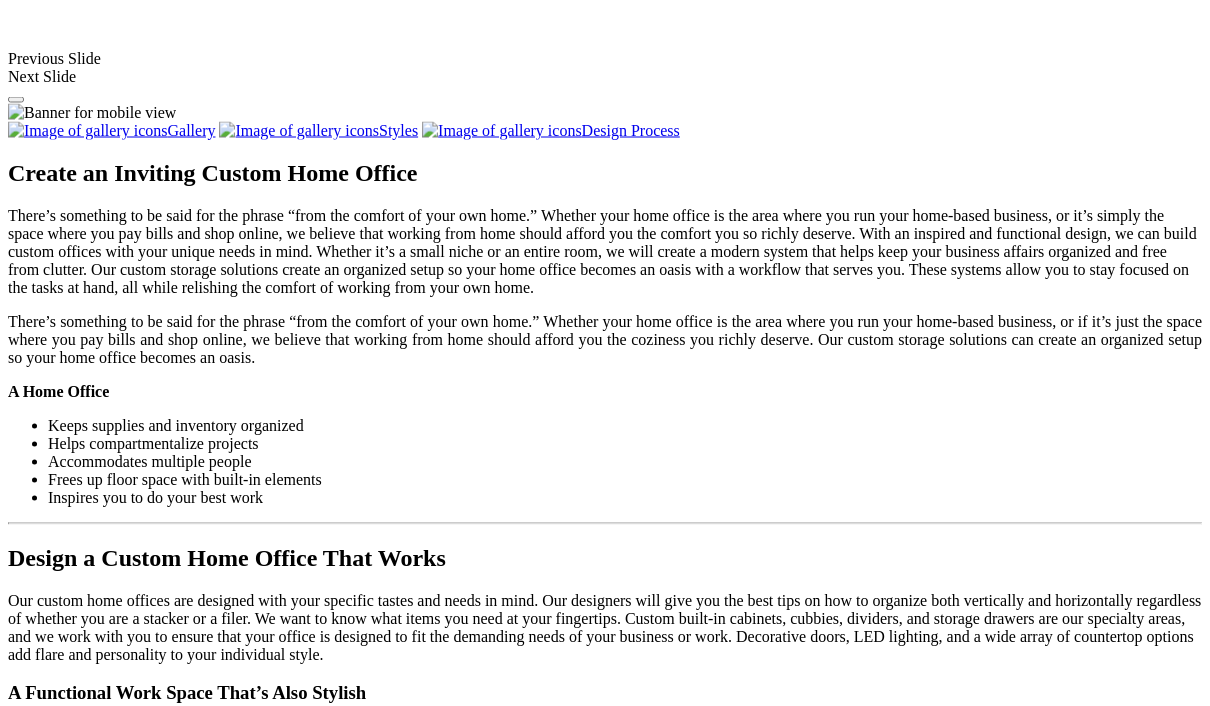 scroll, scrollTop: 1857, scrollLeft: 0, axis: vertical 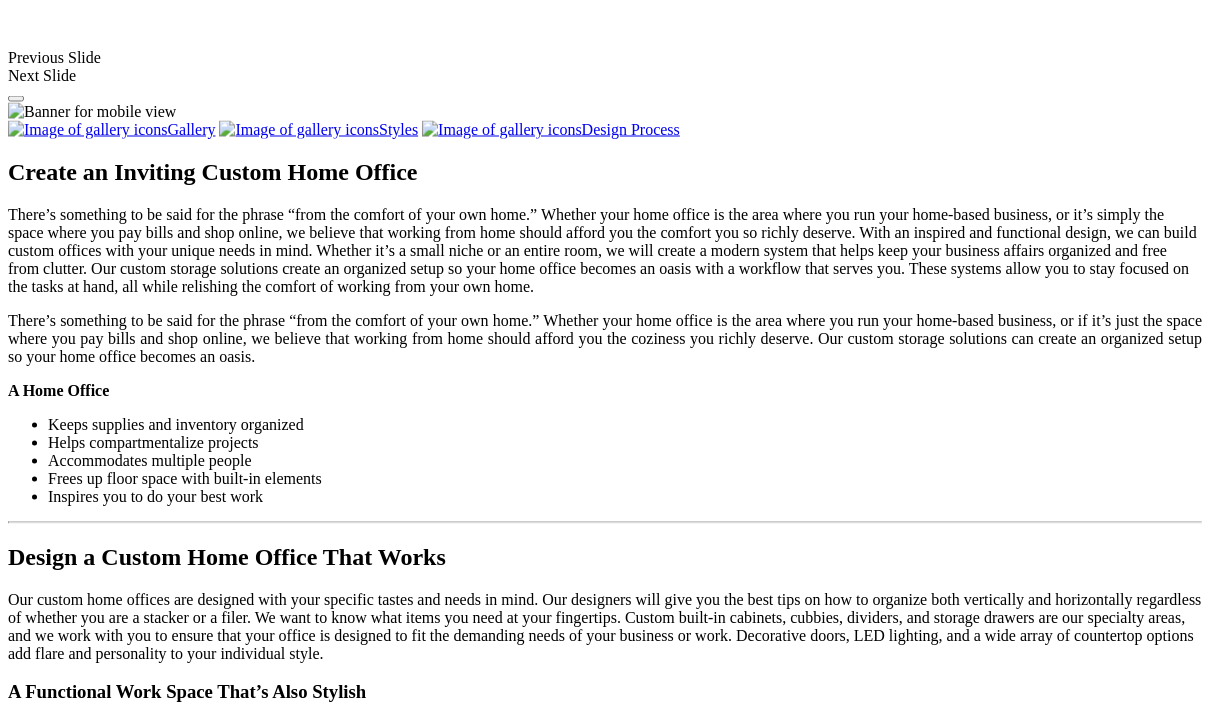 click at bounding box center (145, 1426) 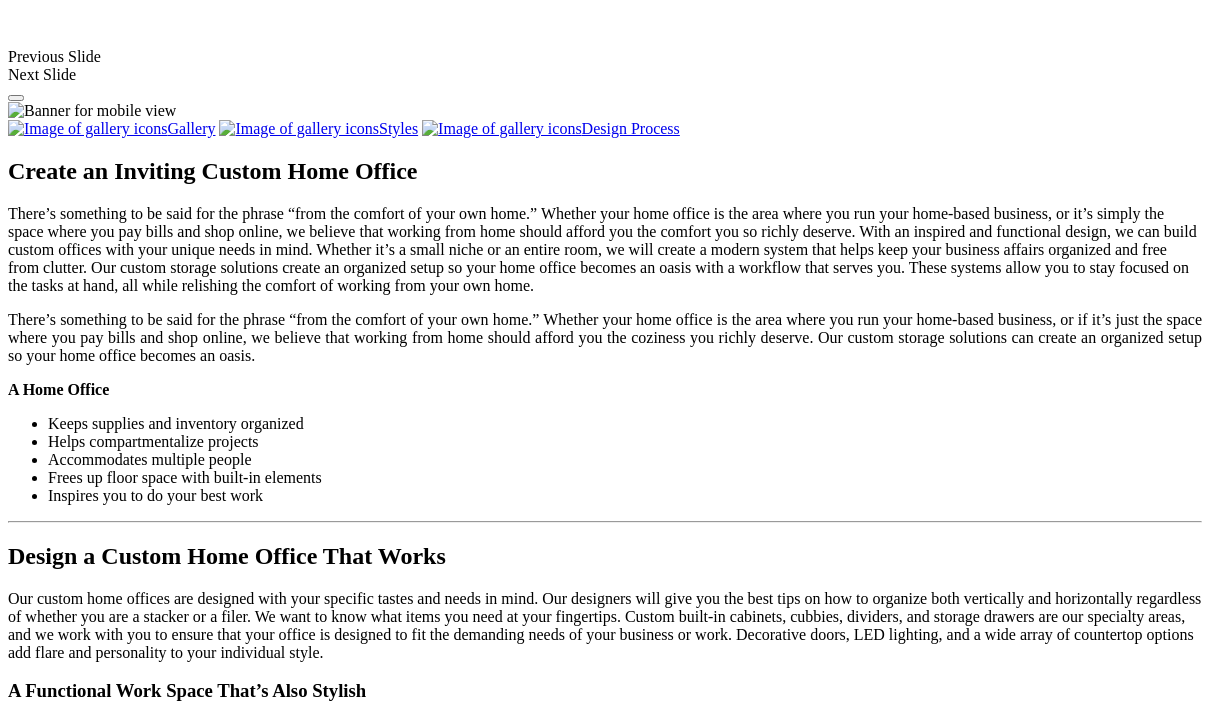 click at bounding box center (8, 36157) 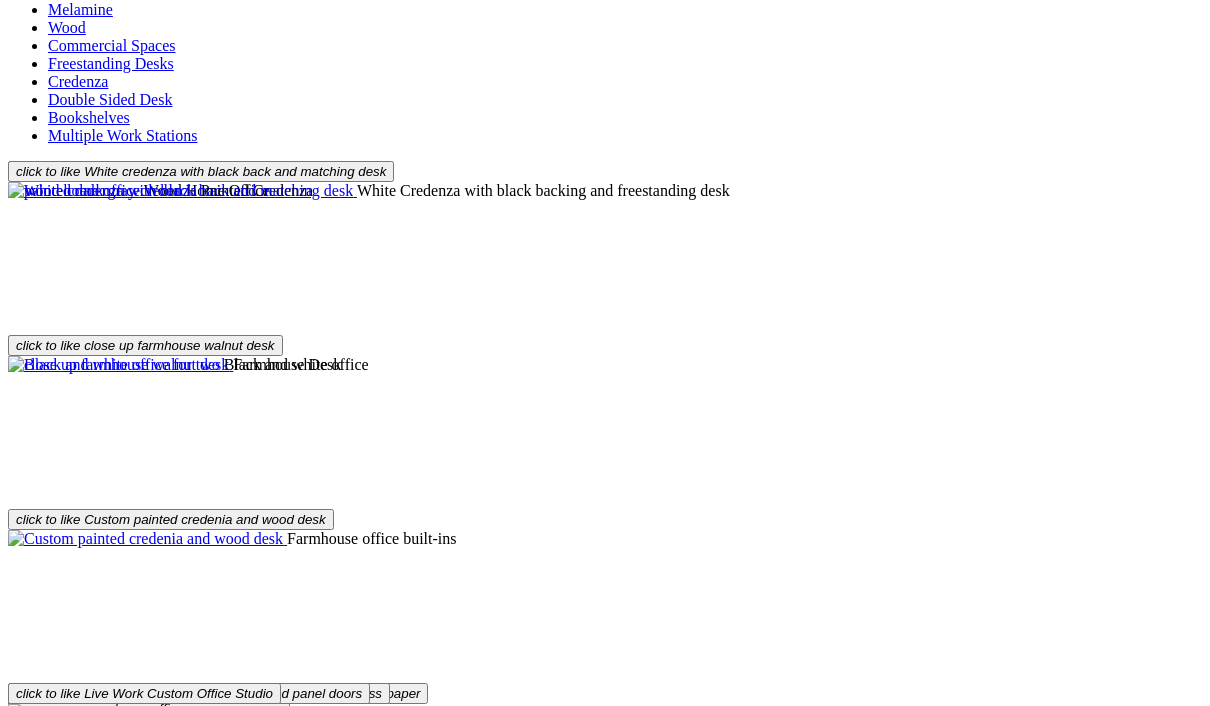scroll, scrollTop: 2750, scrollLeft: 0, axis: vertical 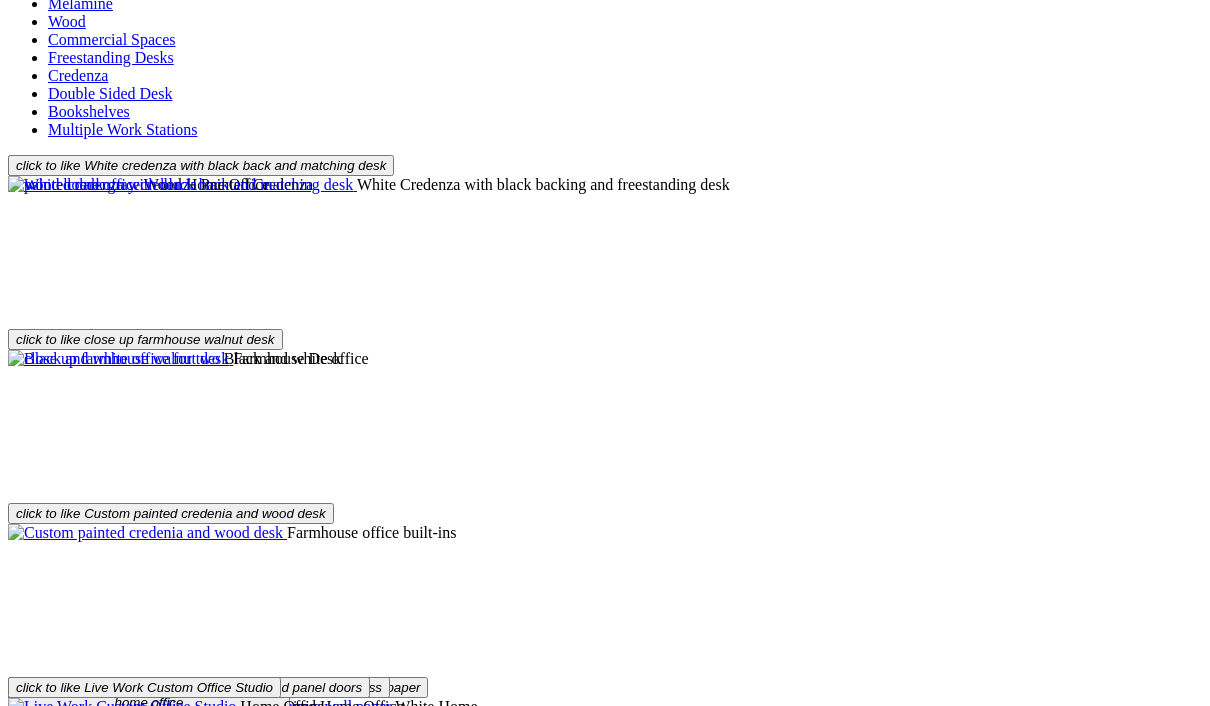 click on "Load More" at bounding box center (44, 1729) 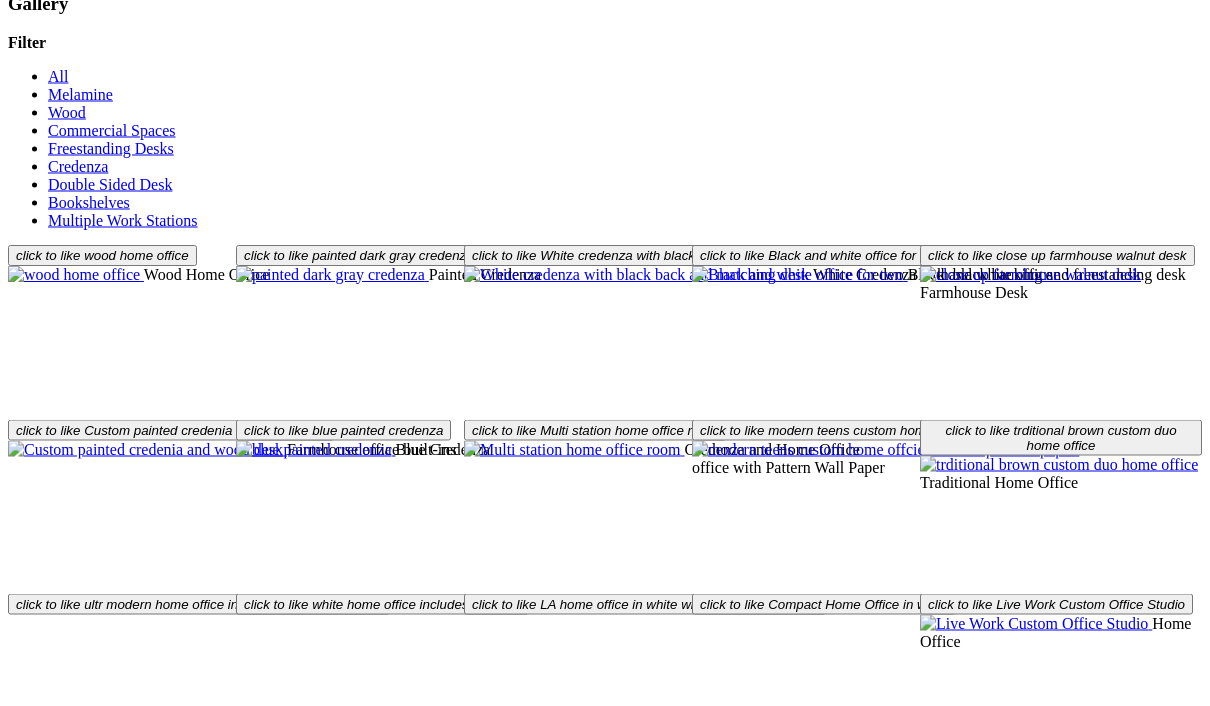 scroll, scrollTop: 2688, scrollLeft: 0, axis: vertical 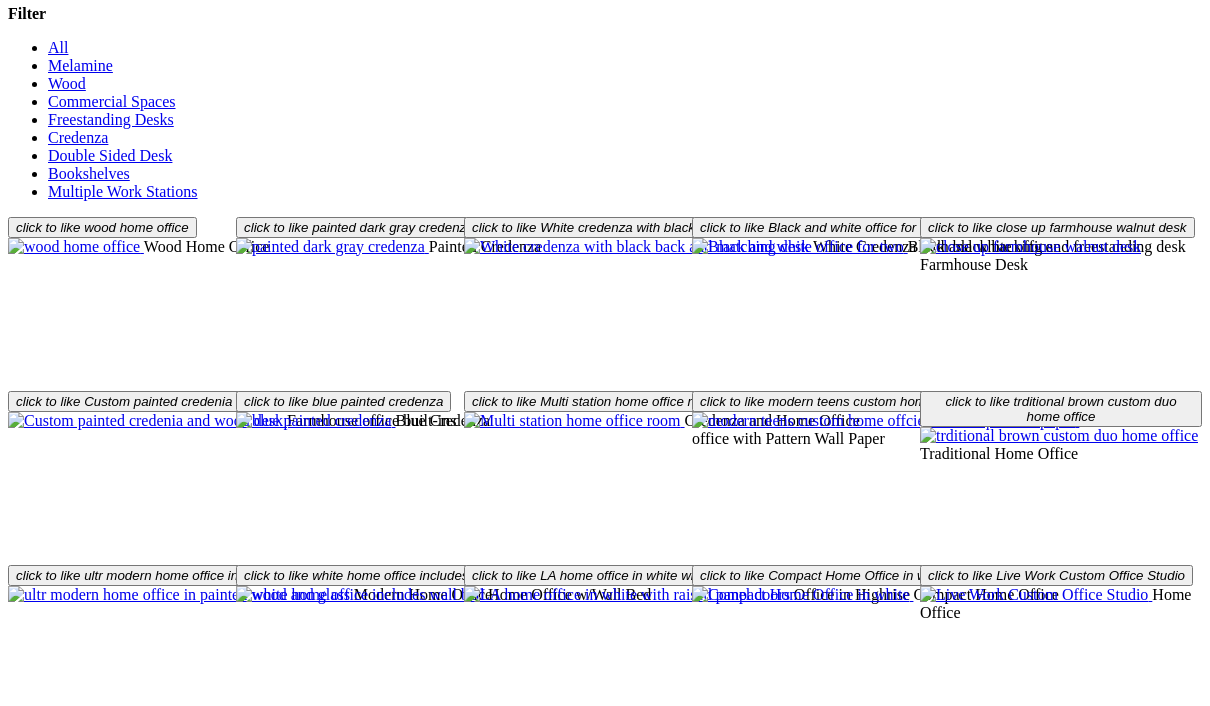 click on "Load More" at bounding box center (44, 1617) 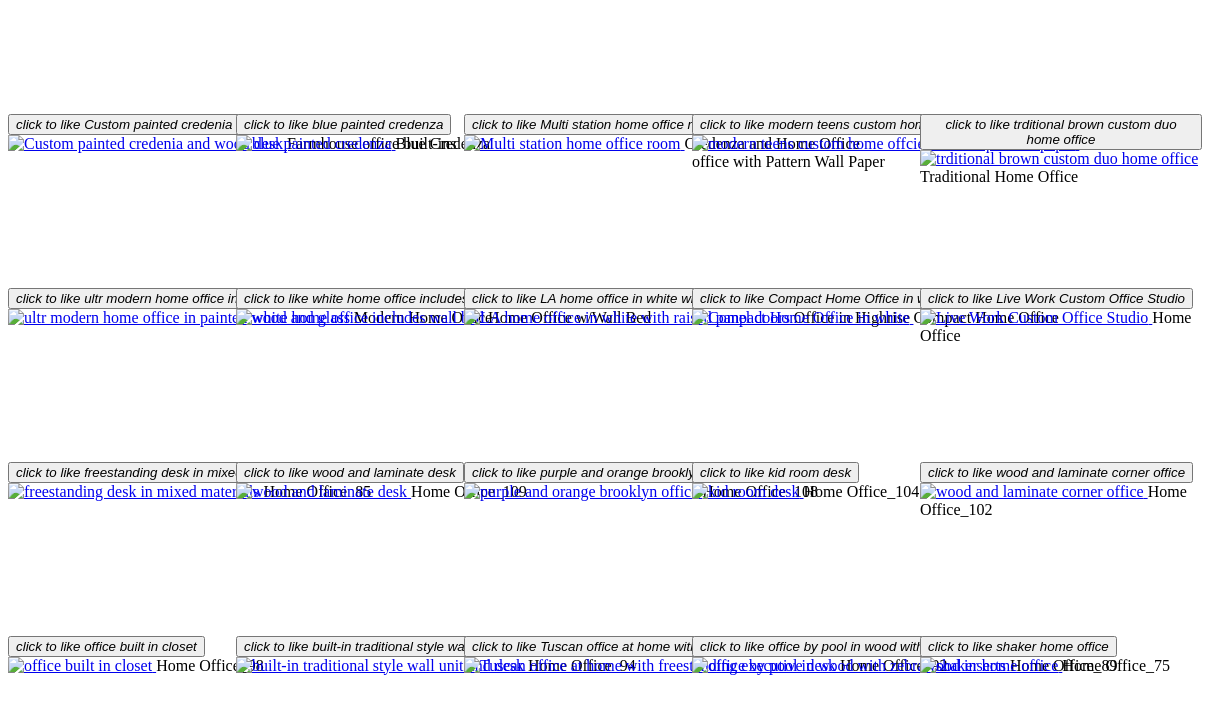 scroll, scrollTop: 2986, scrollLeft: 0, axis: vertical 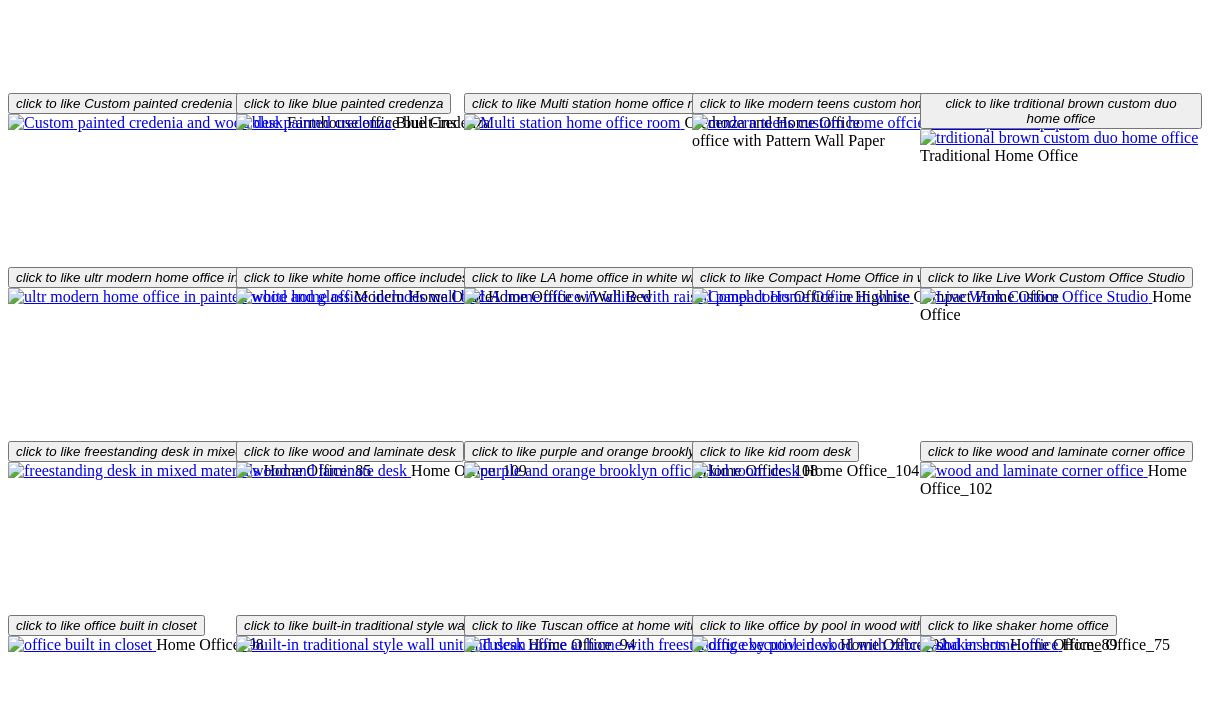 click at bounding box center (1061, 1365) 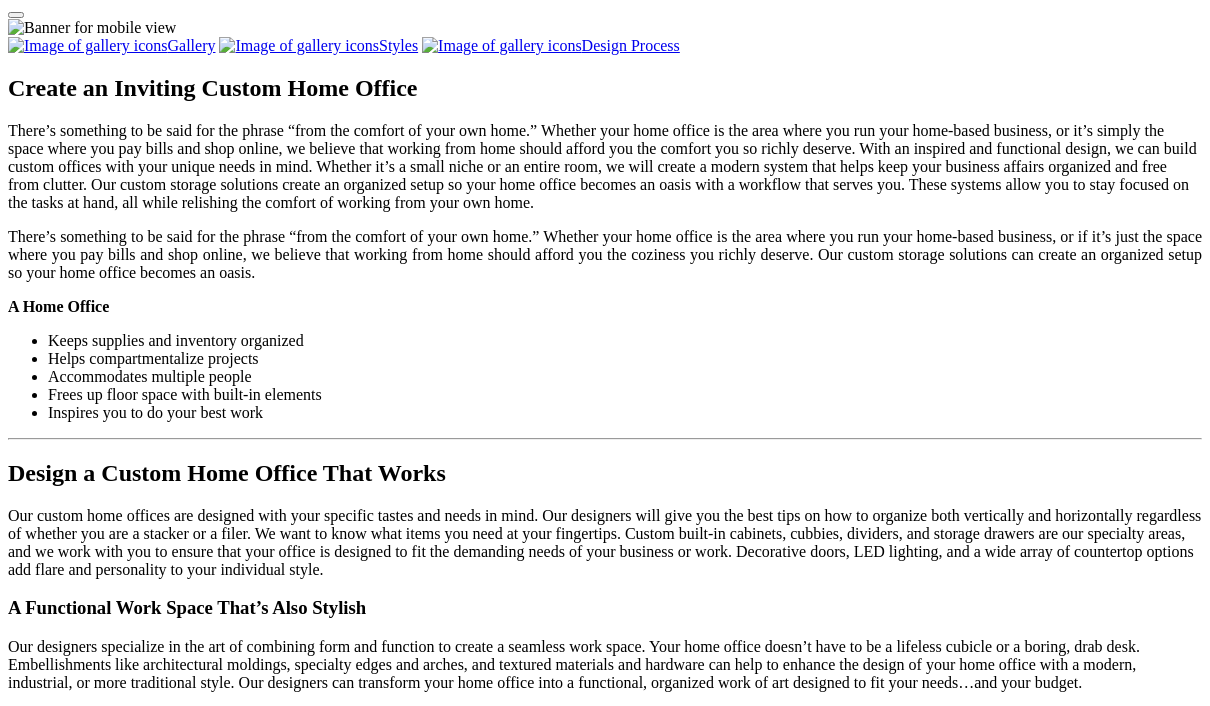 click on "Wine & Pantry" at bounding box center (136, -695) 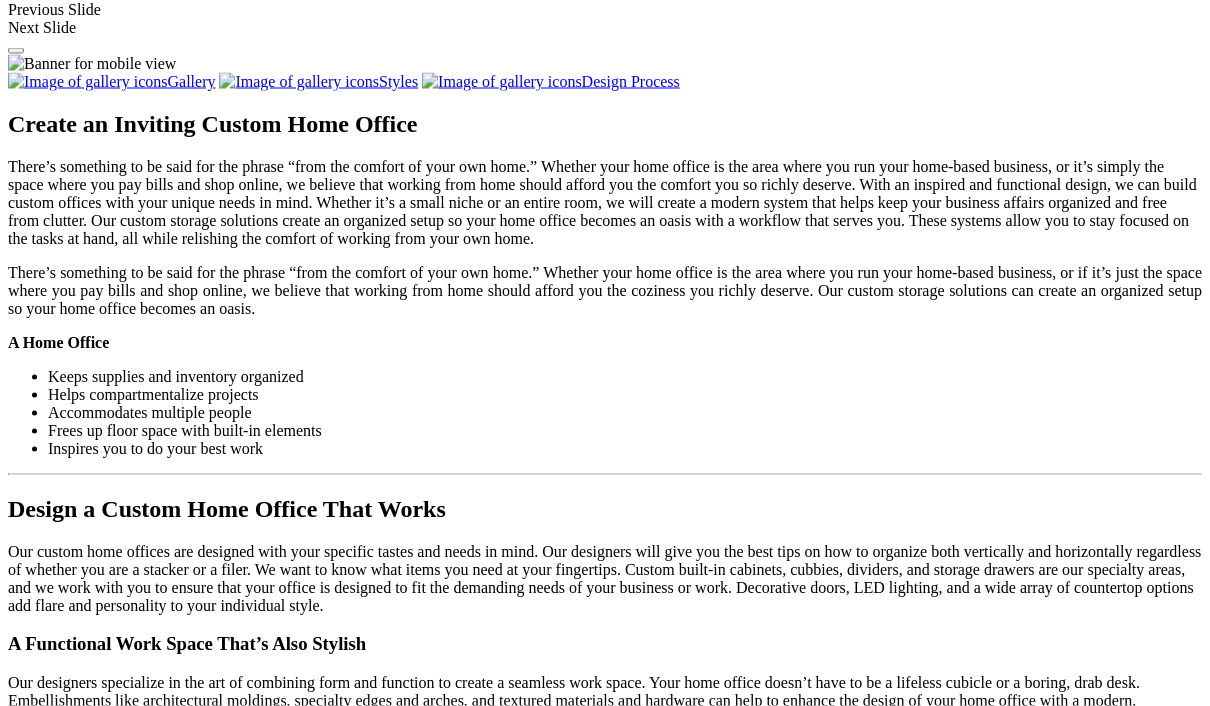 scroll, scrollTop: 1797, scrollLeft: 0, axis: vertical 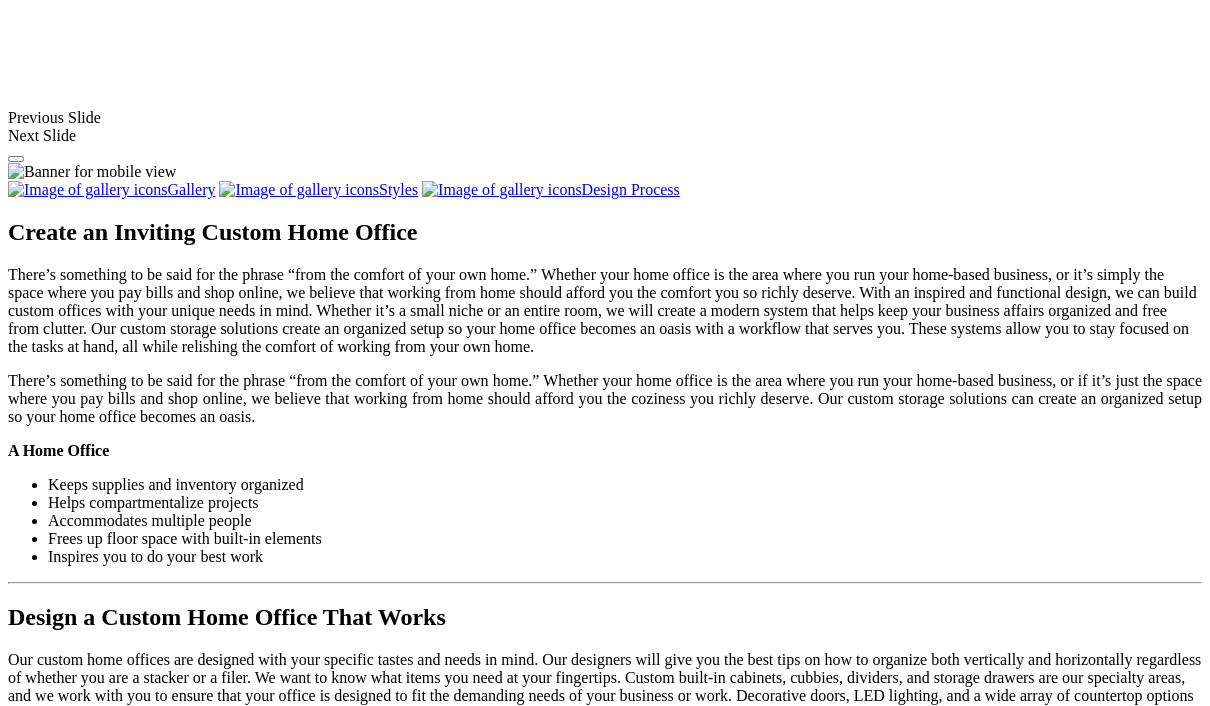 click on "Wine & Pantry" at bounding box center (136, -551) 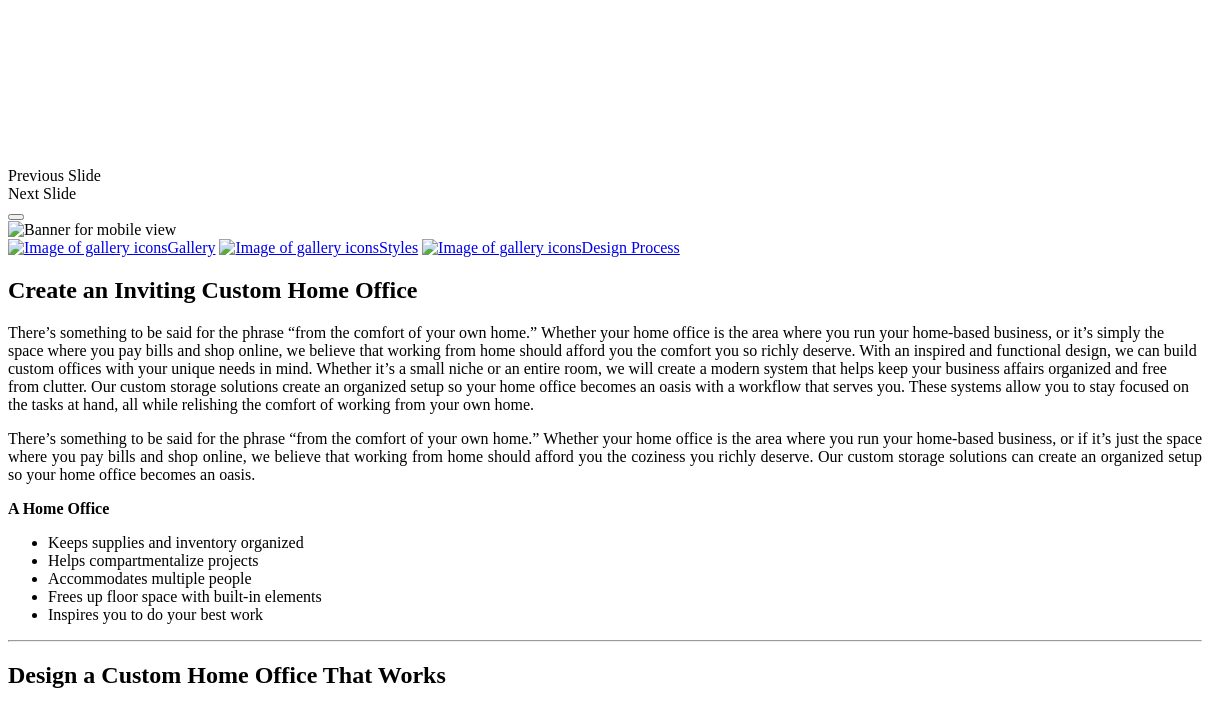 click on "Wine & Pantry" at bounding box center [136, -551] 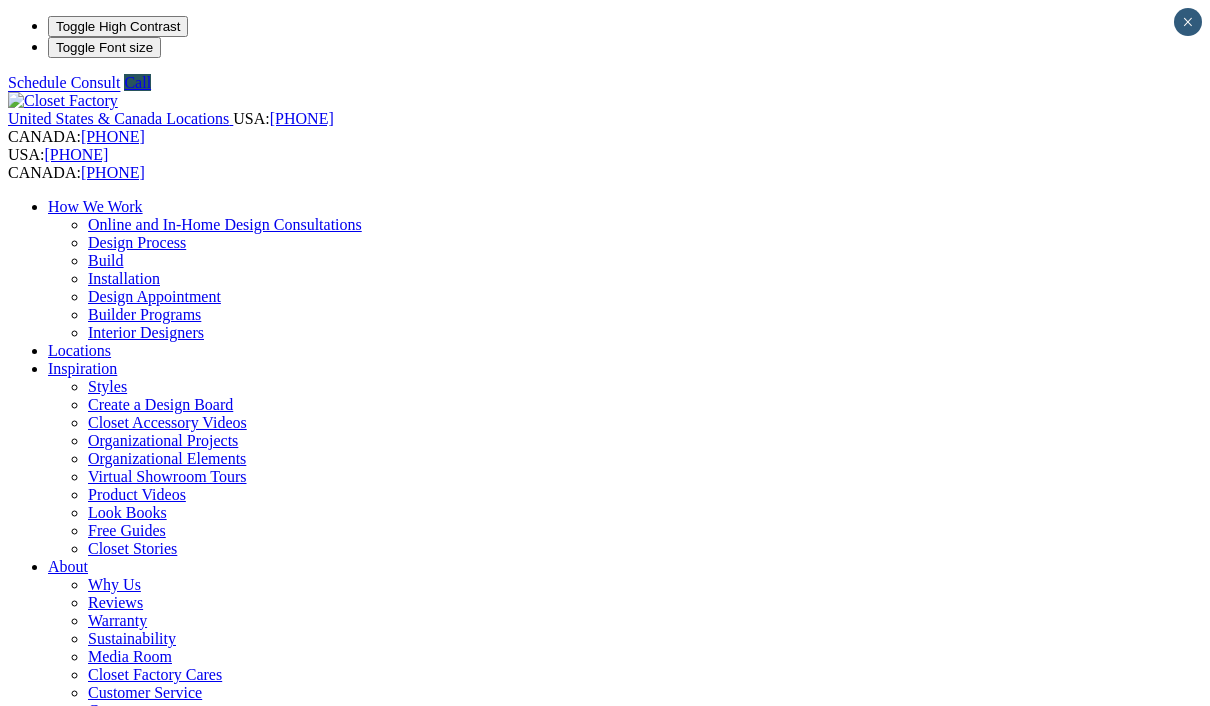 scroll, scrollTop: 0, scrollLeft: 0, axis: both 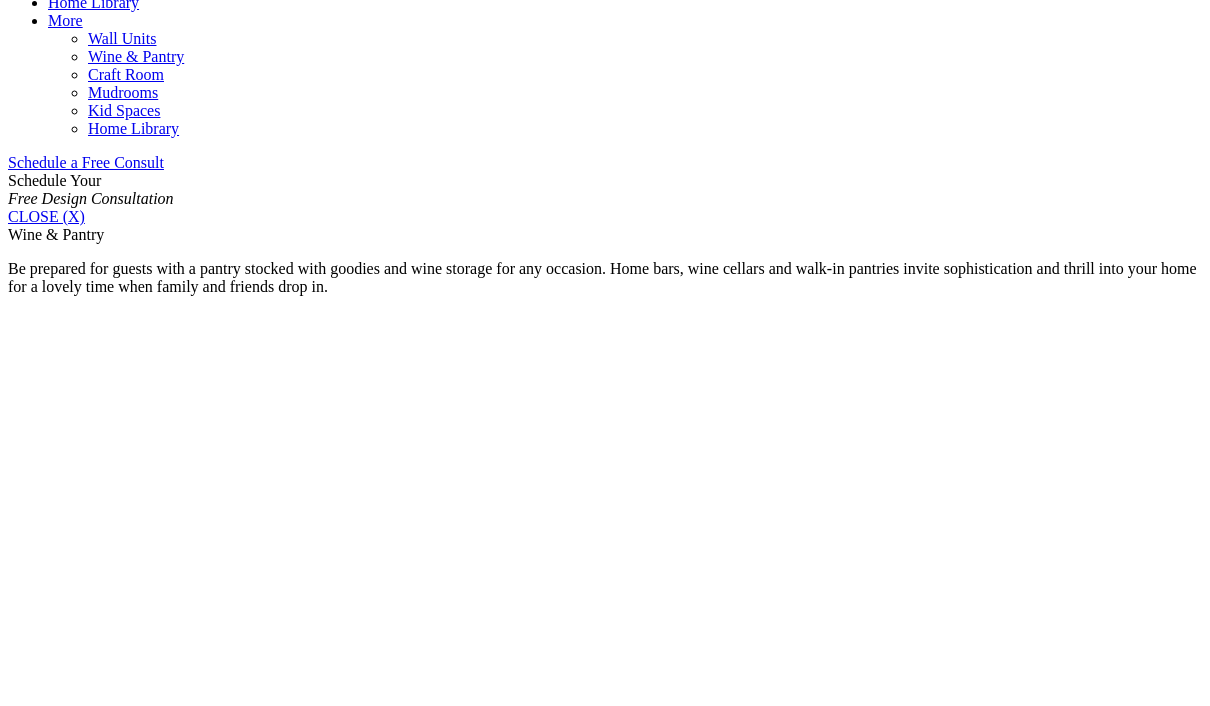 click on "Pantry Closets" at bounding box center [94, 1571] 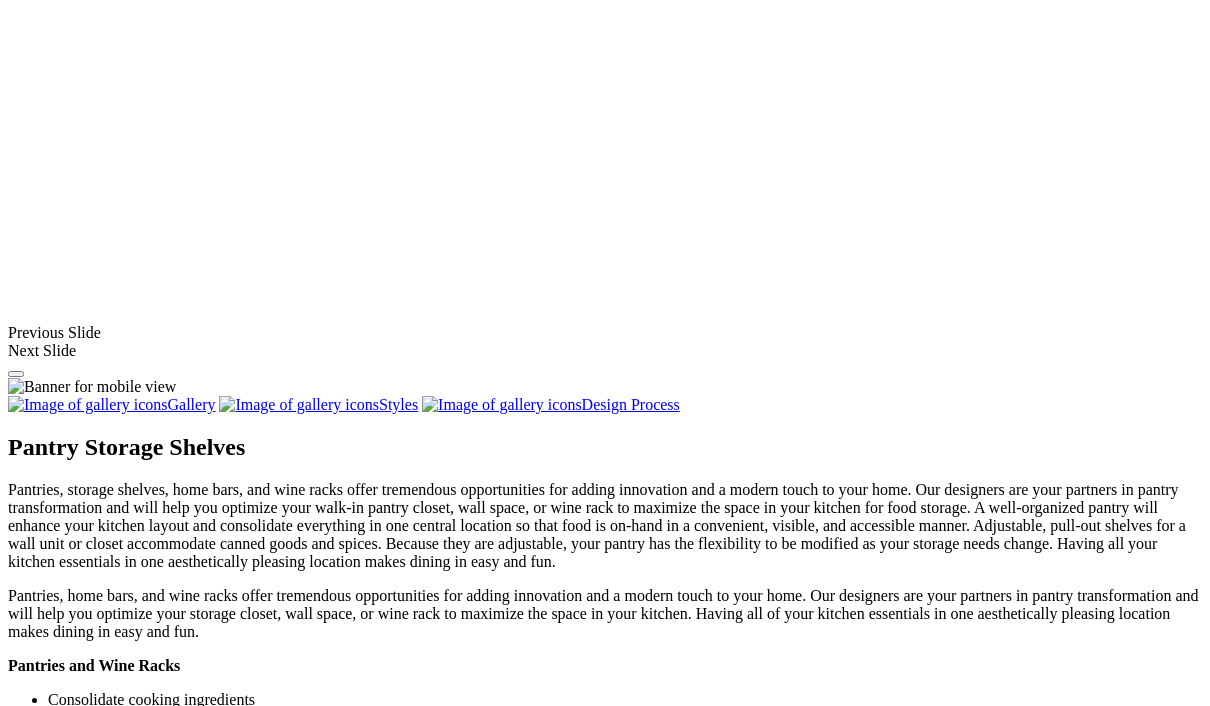 scroll, scrollTop: 1615, scrollLeft: 0, axis: vertical 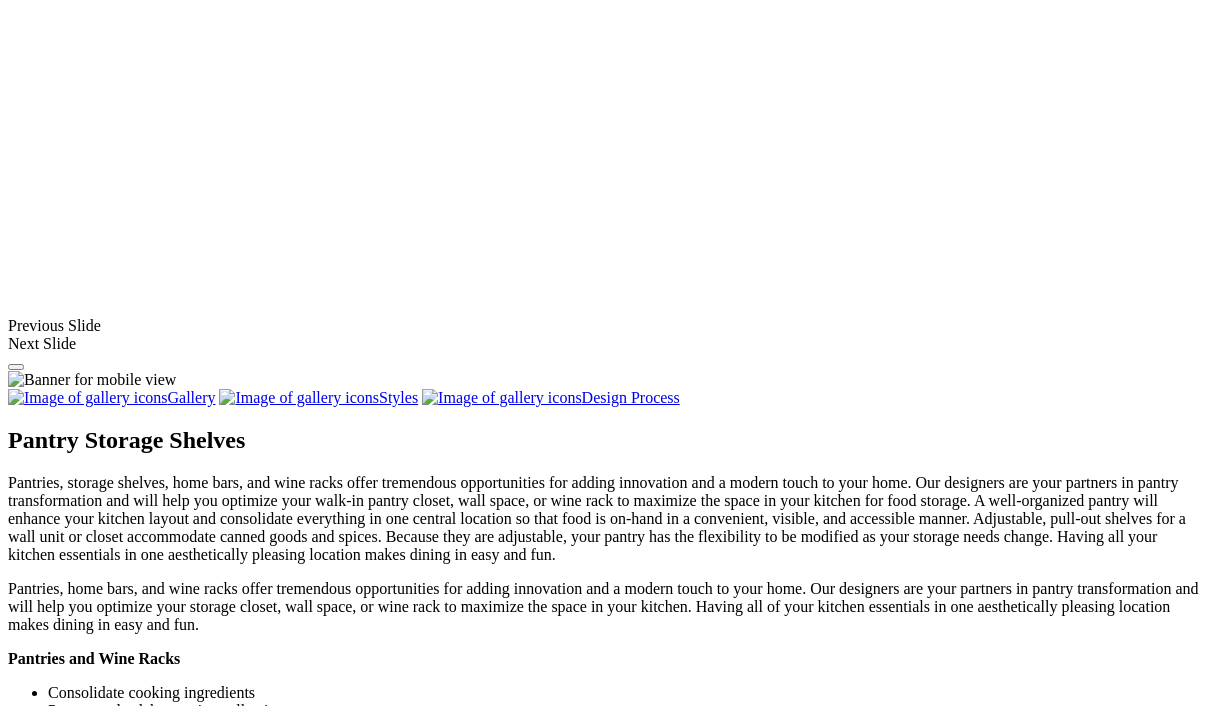 click on "Load More" at bounding box center [44, 1618] 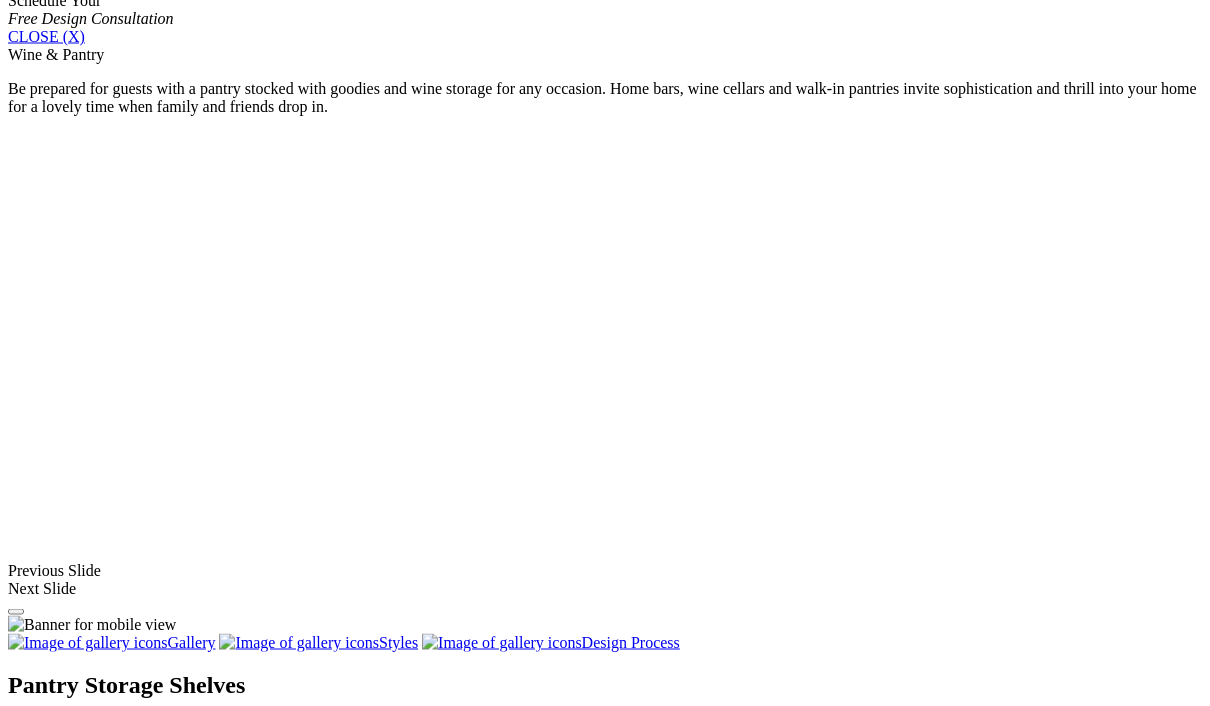 scroll, scrollTop: 1401, scrollLeft: 0, axis: vertical 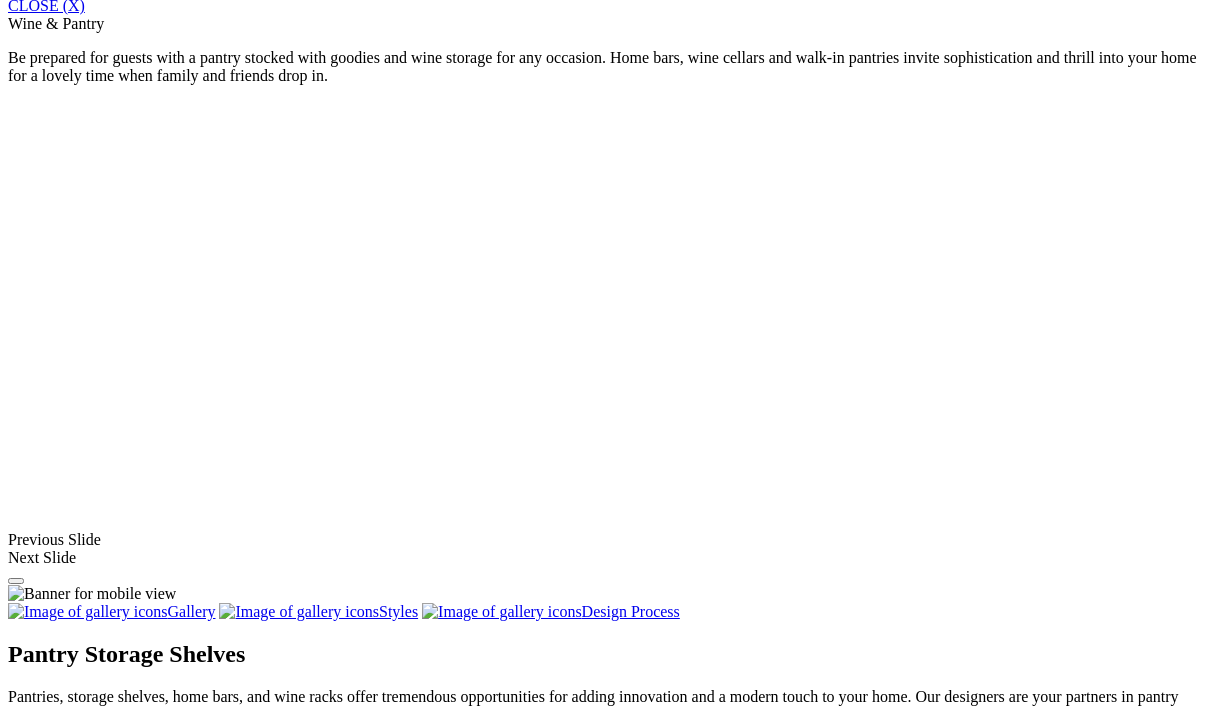 click at bounding box center (338, 1506) 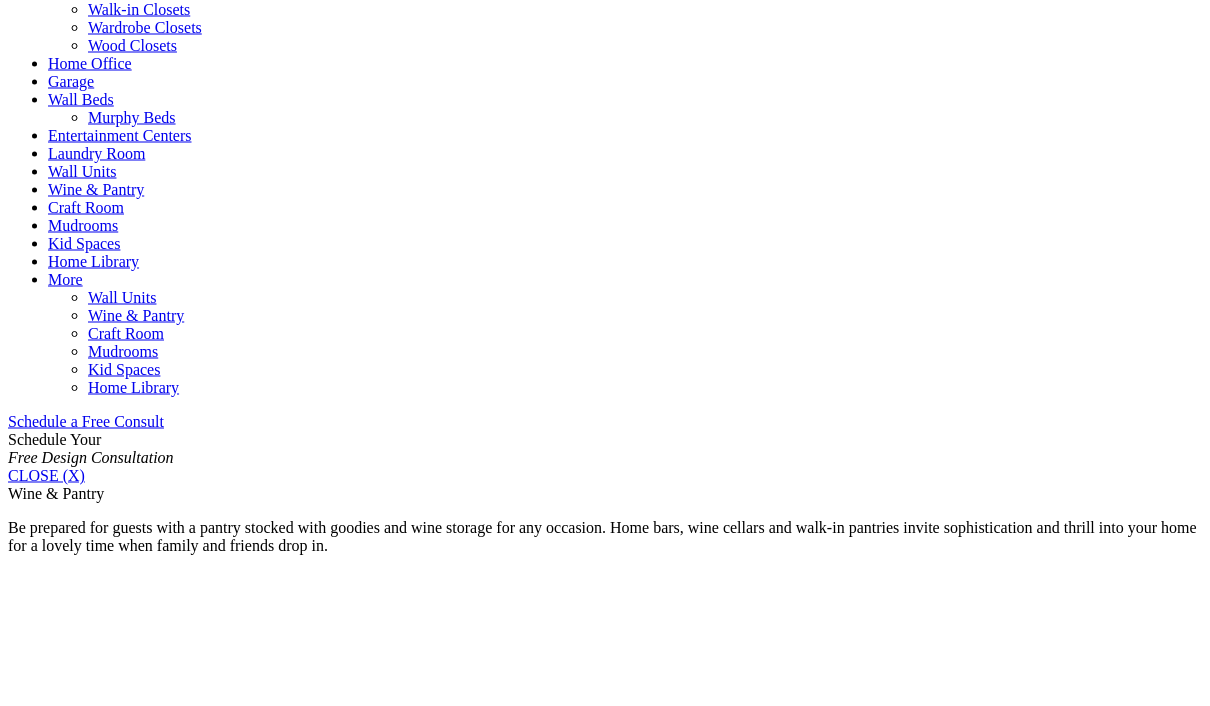 scroll, scrollTop: 935, scrollLeft: 0, axis: vertical 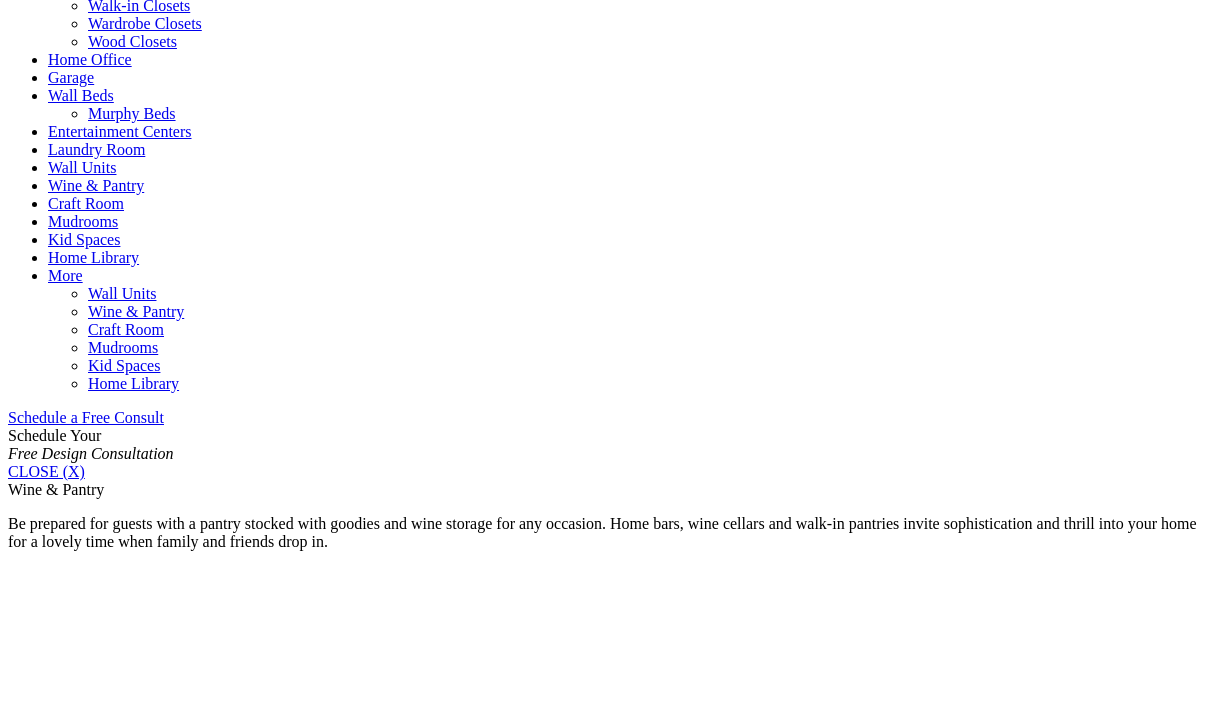 click on "Wood" at bounding box center (67, 1880) 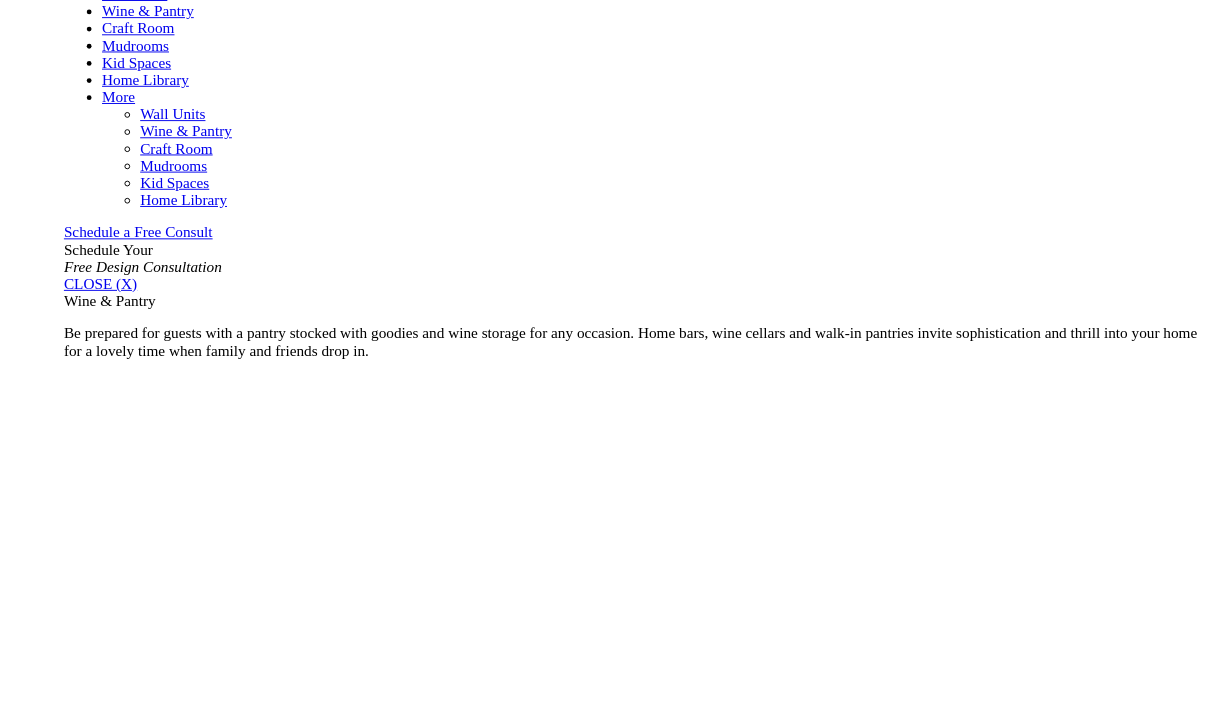 scroll, scrollTop: 1088, scrollLeft: 0, axis: vertical 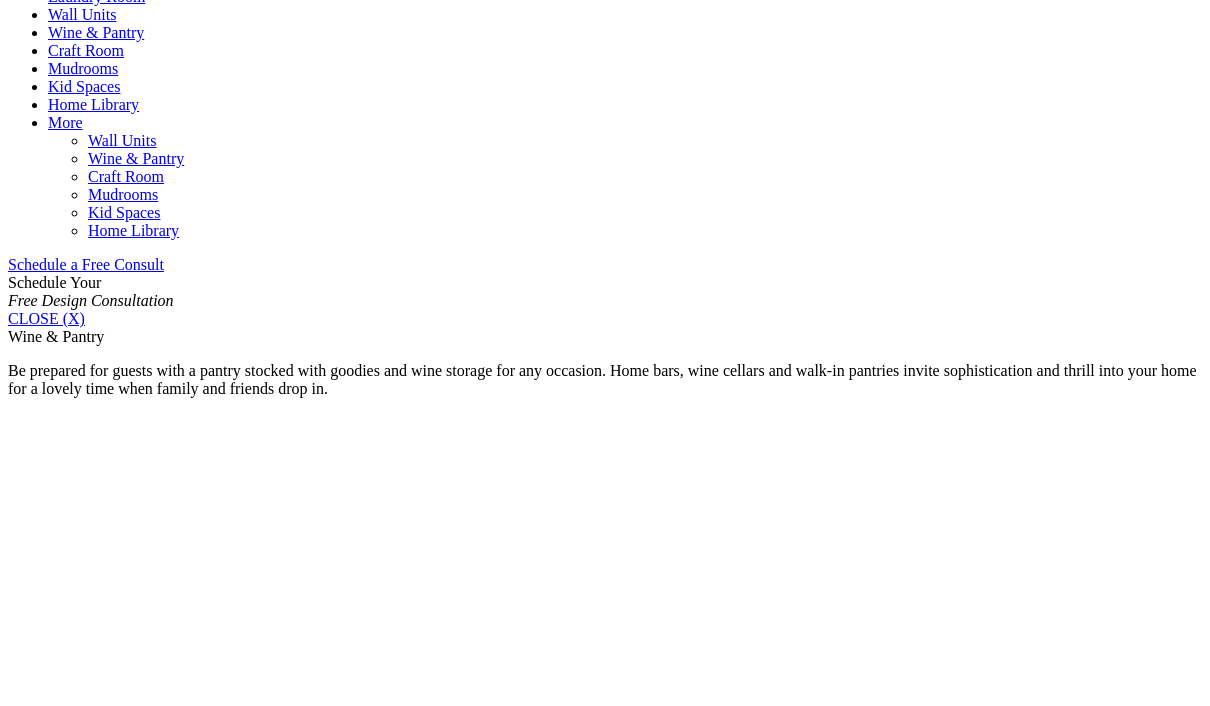 click on "Wood" at bounding box center (67, 1727) 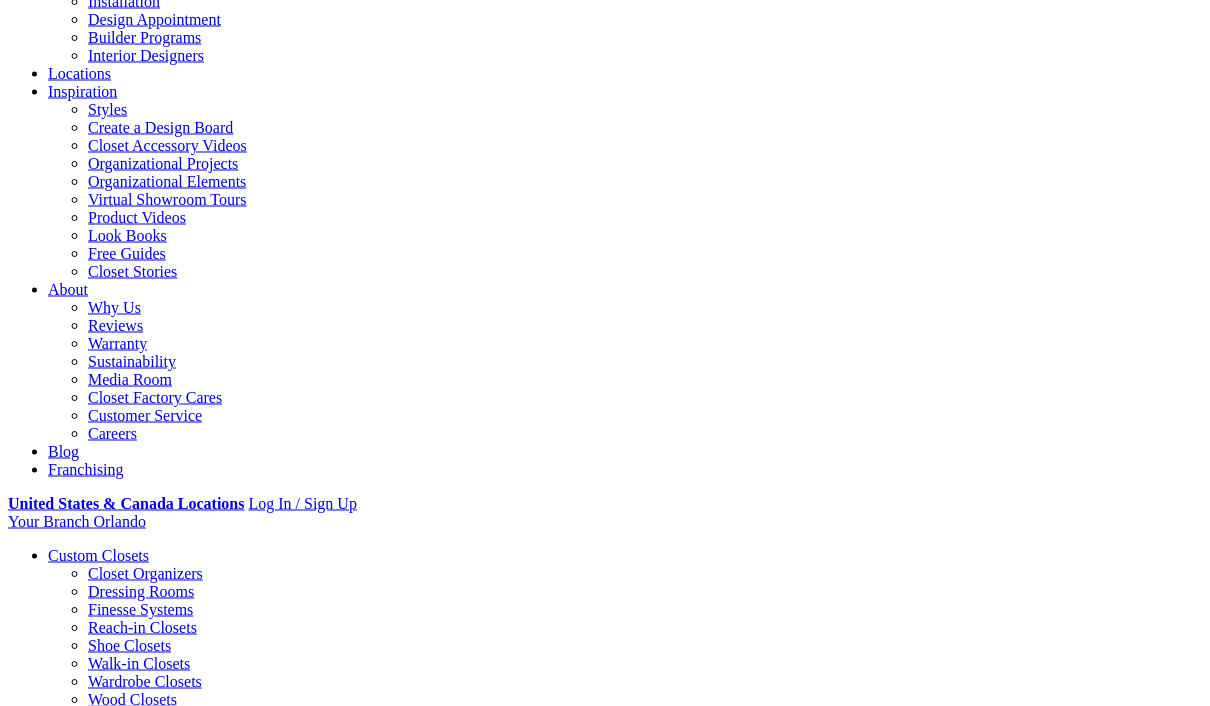 scroll, scrollTop: 186, scrollLeft: 0, axis: vertical 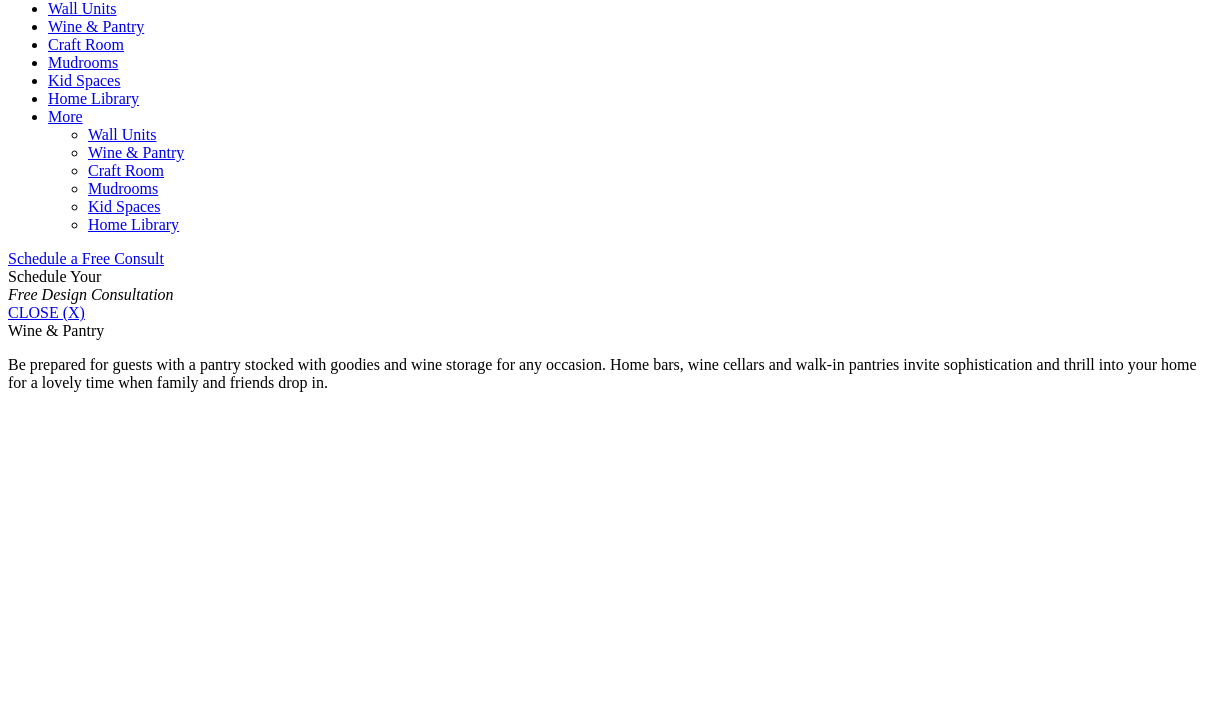 click on "Wood" at bounding box center [67, 1721] 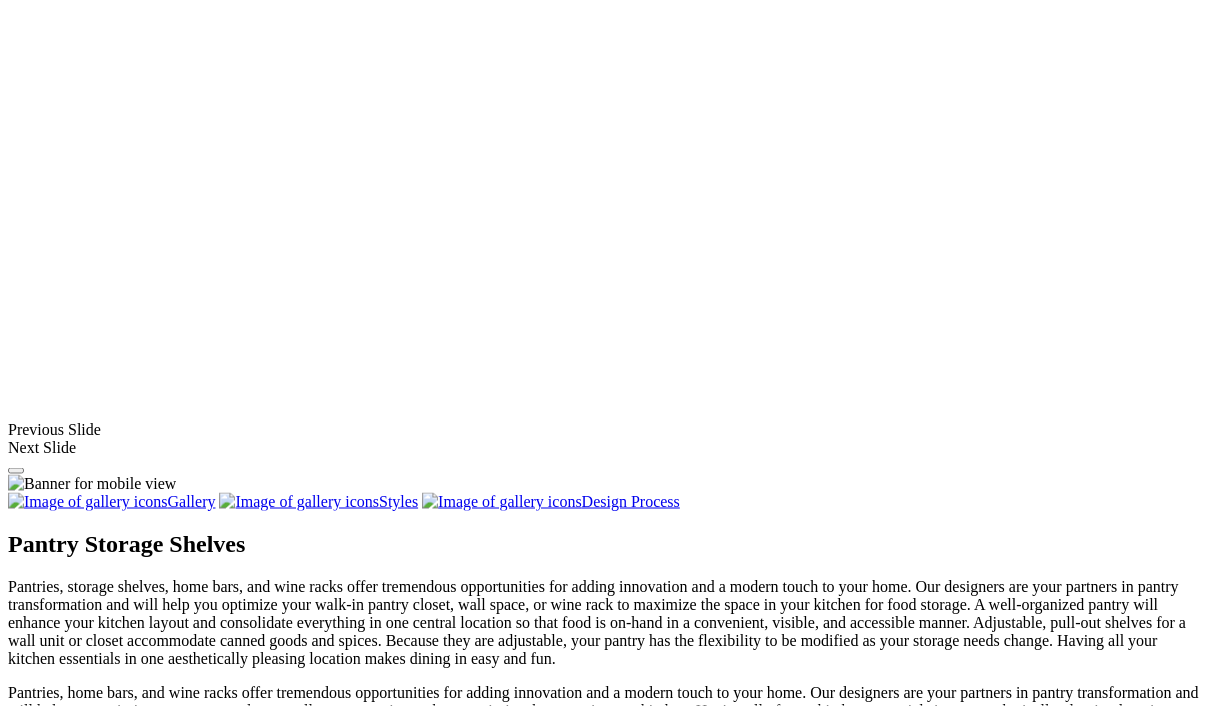 scroll, scrollTop: 1512, scrollLeft: 0, axis: vertical 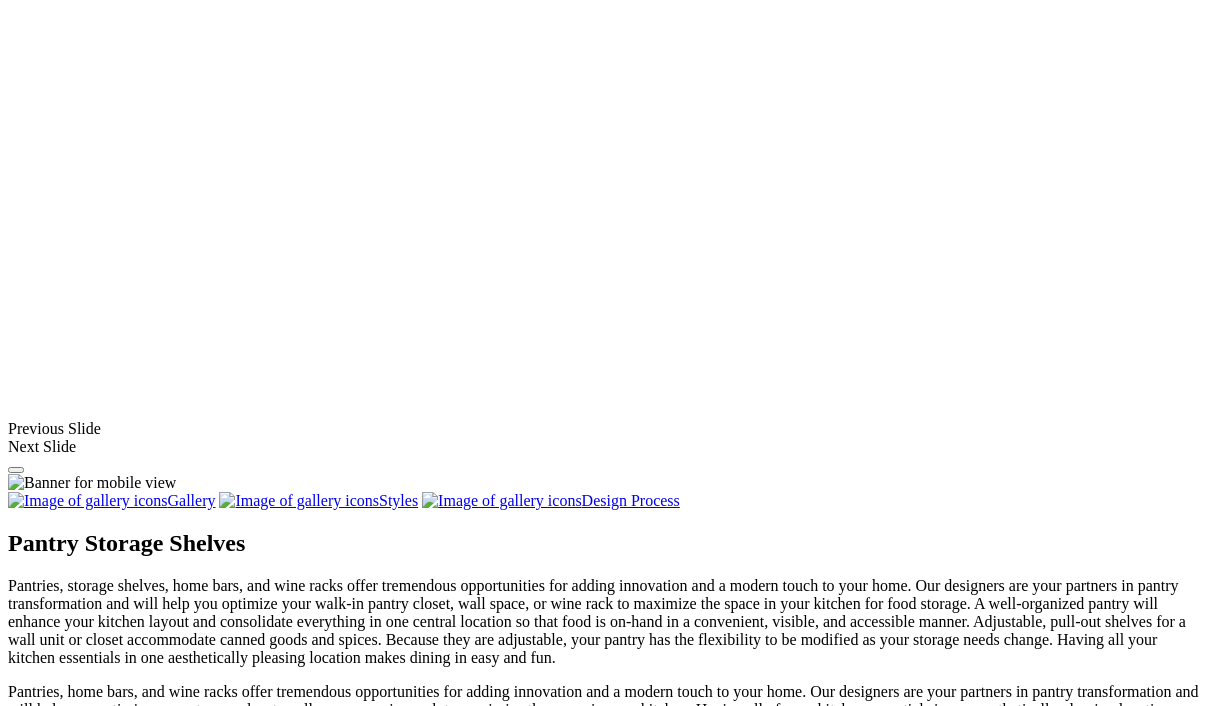 click on "Load More" at bounding box center (44, 1721) 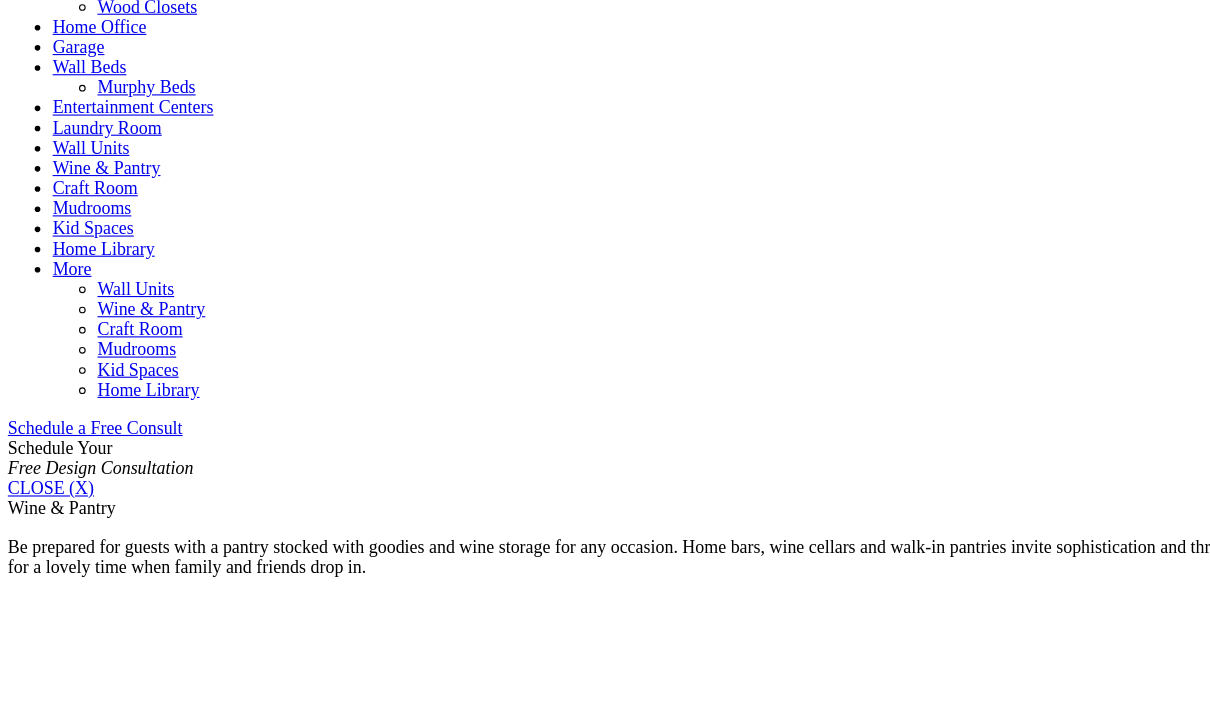 scroll, scrollTop: 967, scrollLeft: 0, axis: vertical 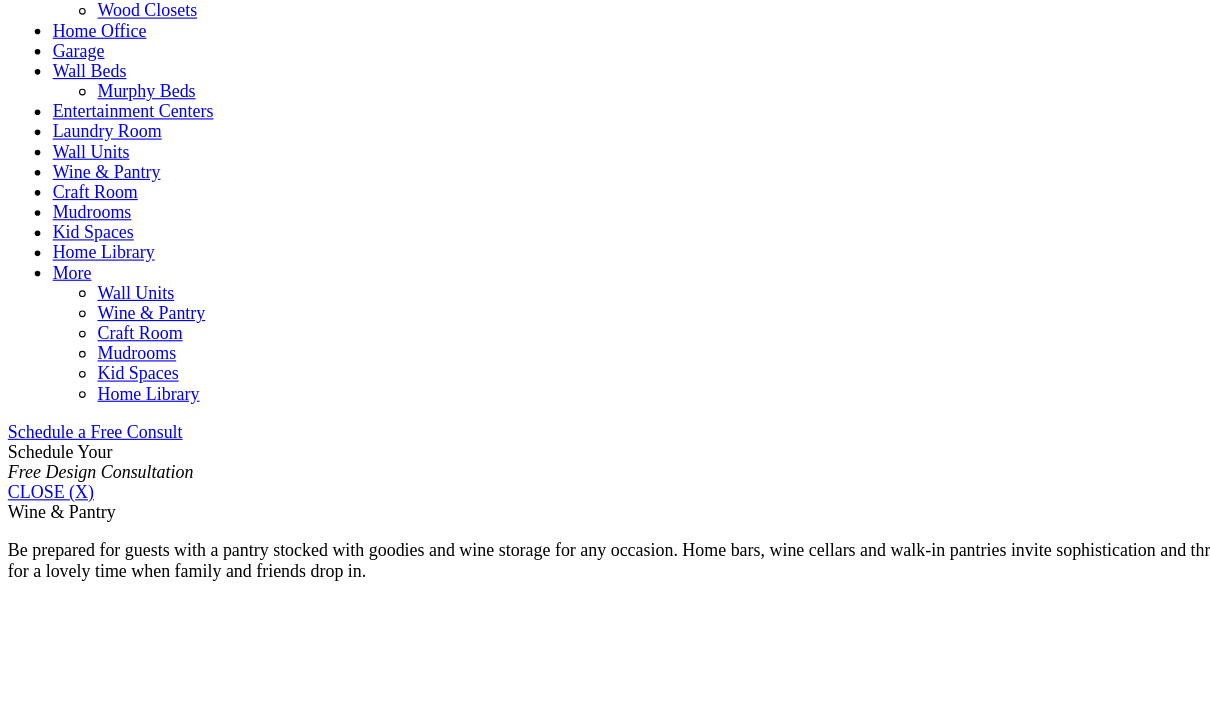 click on "Home Office" at bounding box center (90, 27) 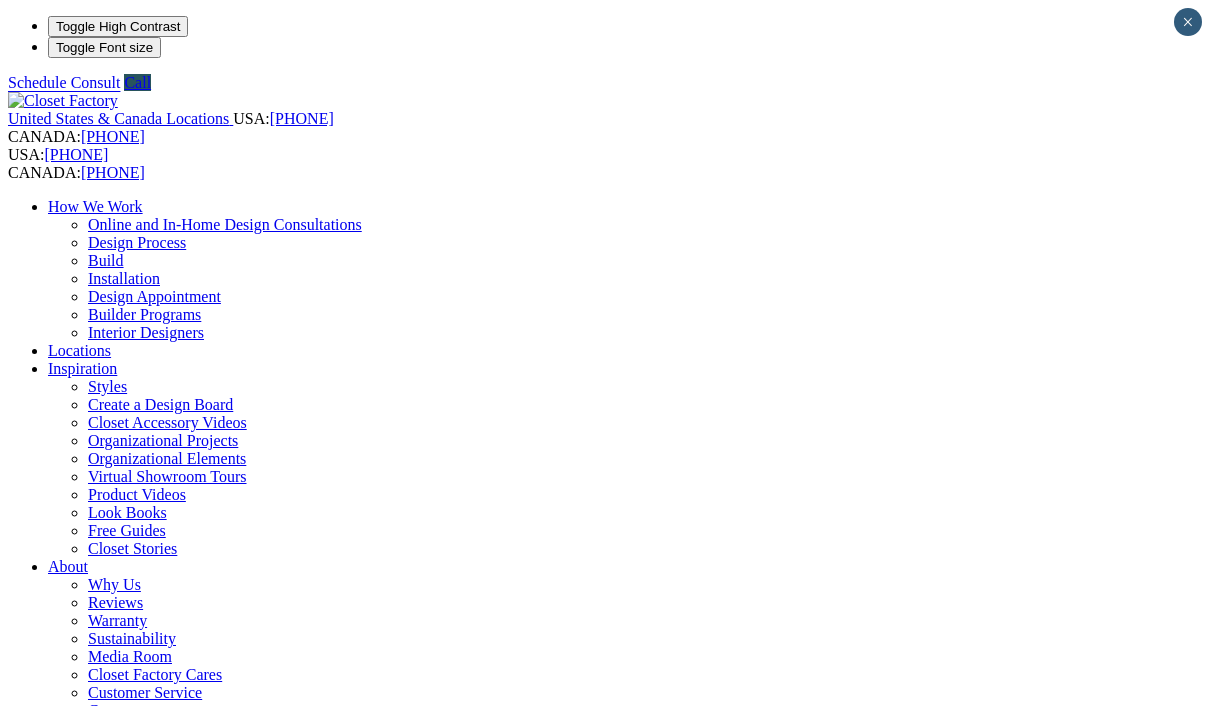 scroll, scrollTop: 0, scrollLeft: 0, axis: both 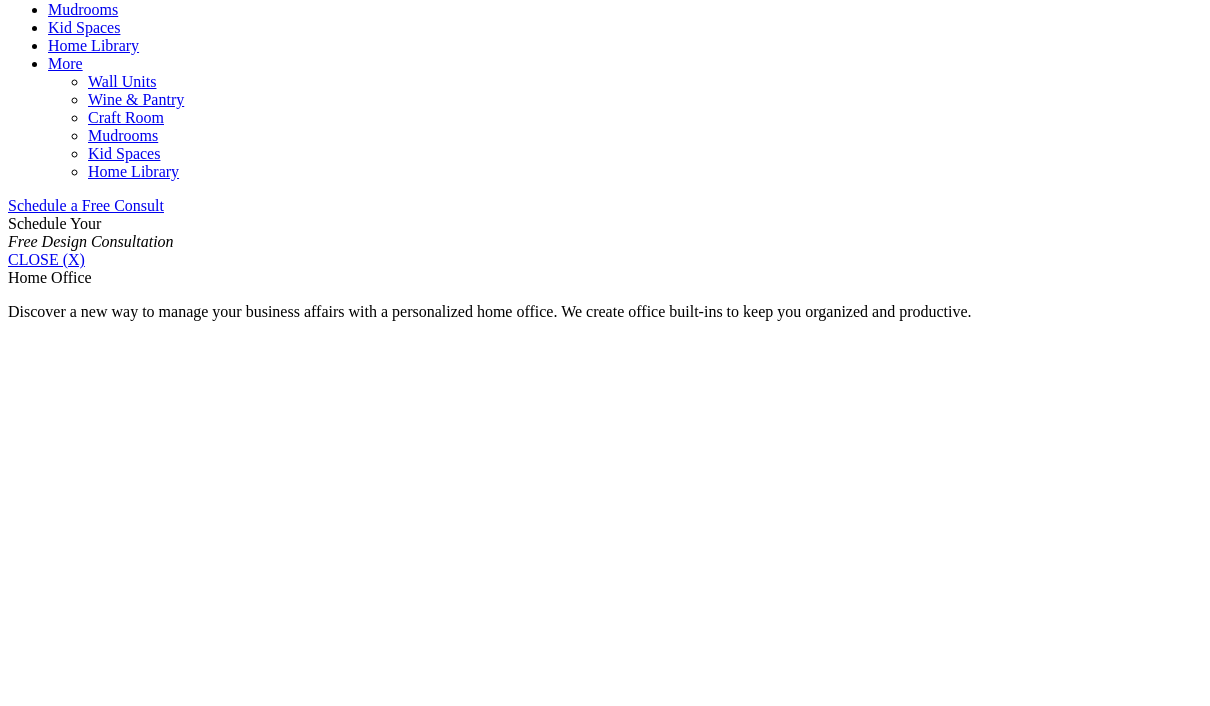 click on "Double Sided Desk" at bounding box center (110, 1750) 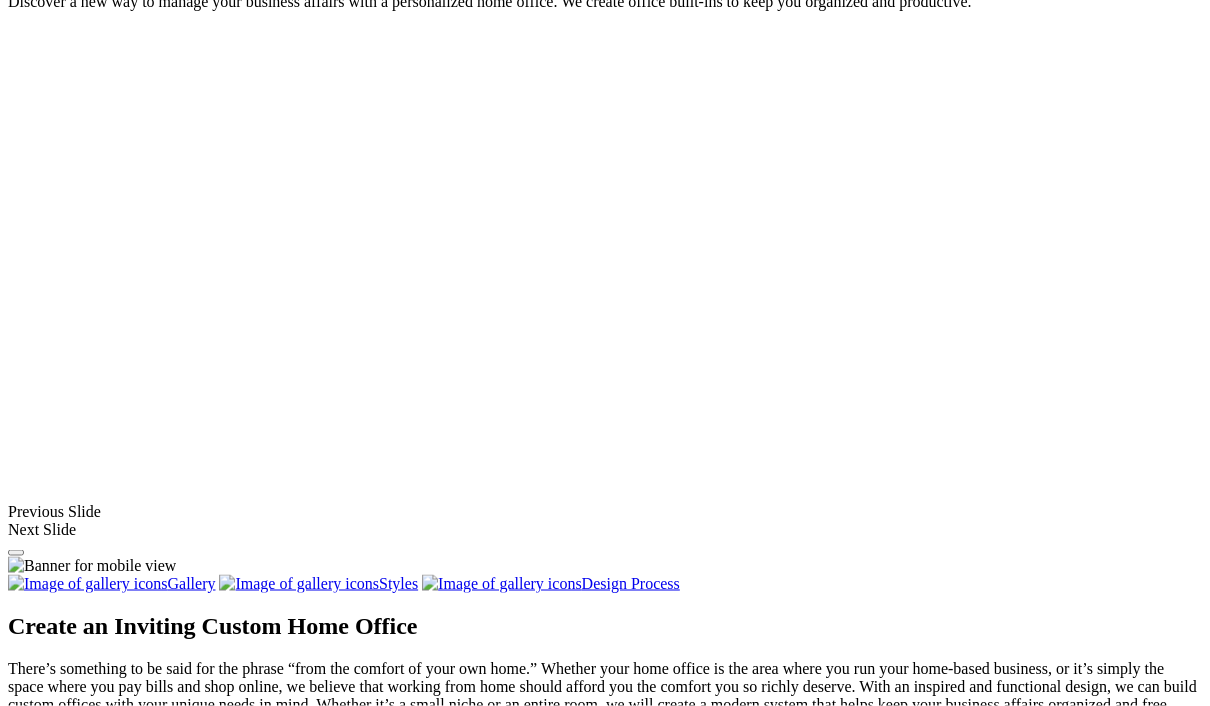 scroll, scrollTop: 1458, scrollLeft: 0, axis: vertical 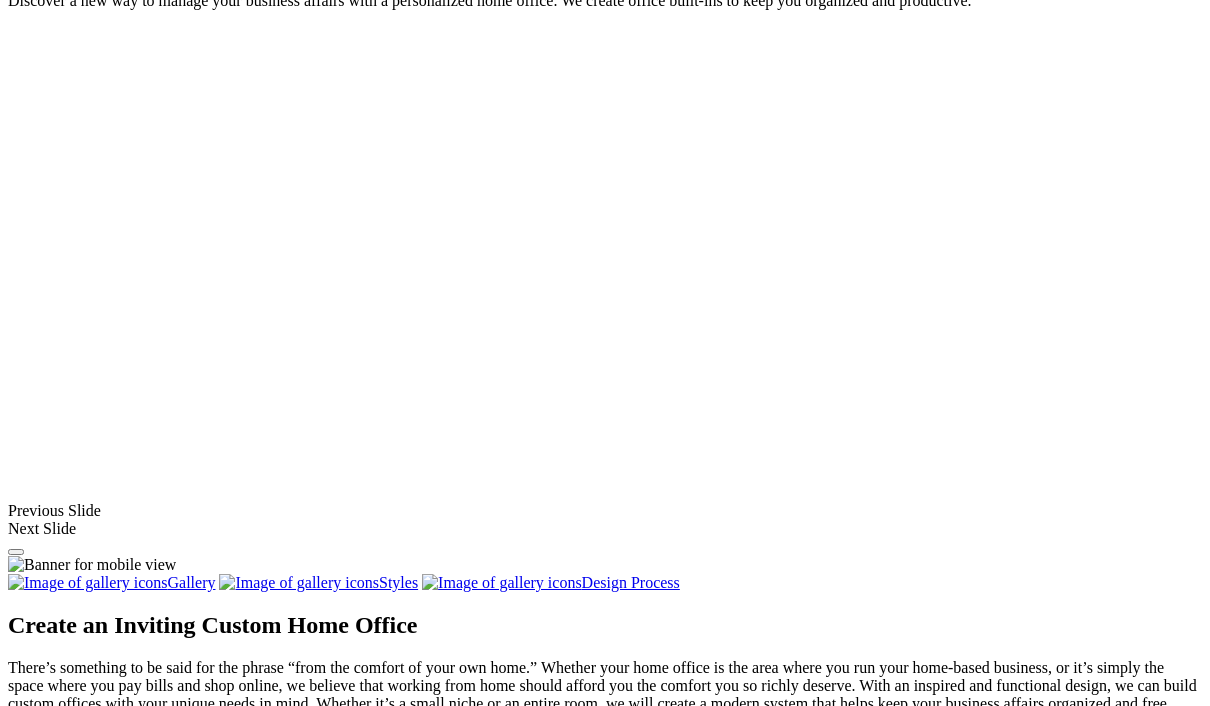 click on "Load More" at bounding box center (44, 1683) 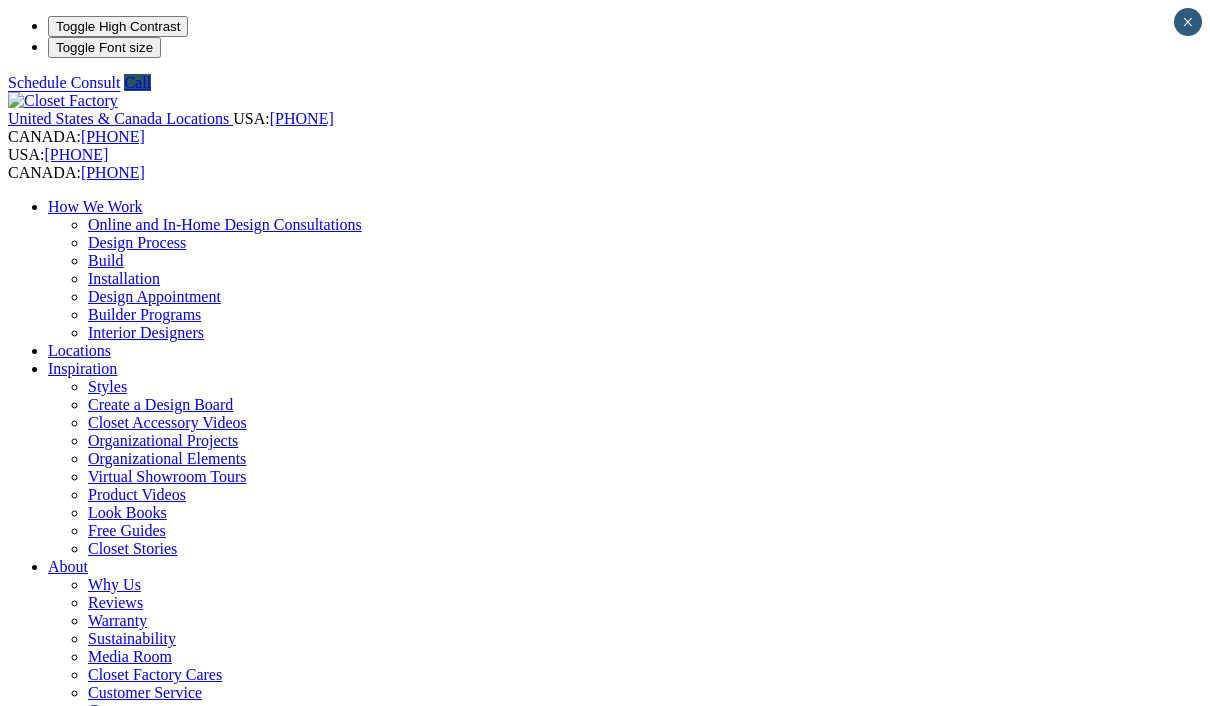 scroll, scrollTop: 0, scrollLeft: 0, axis: both 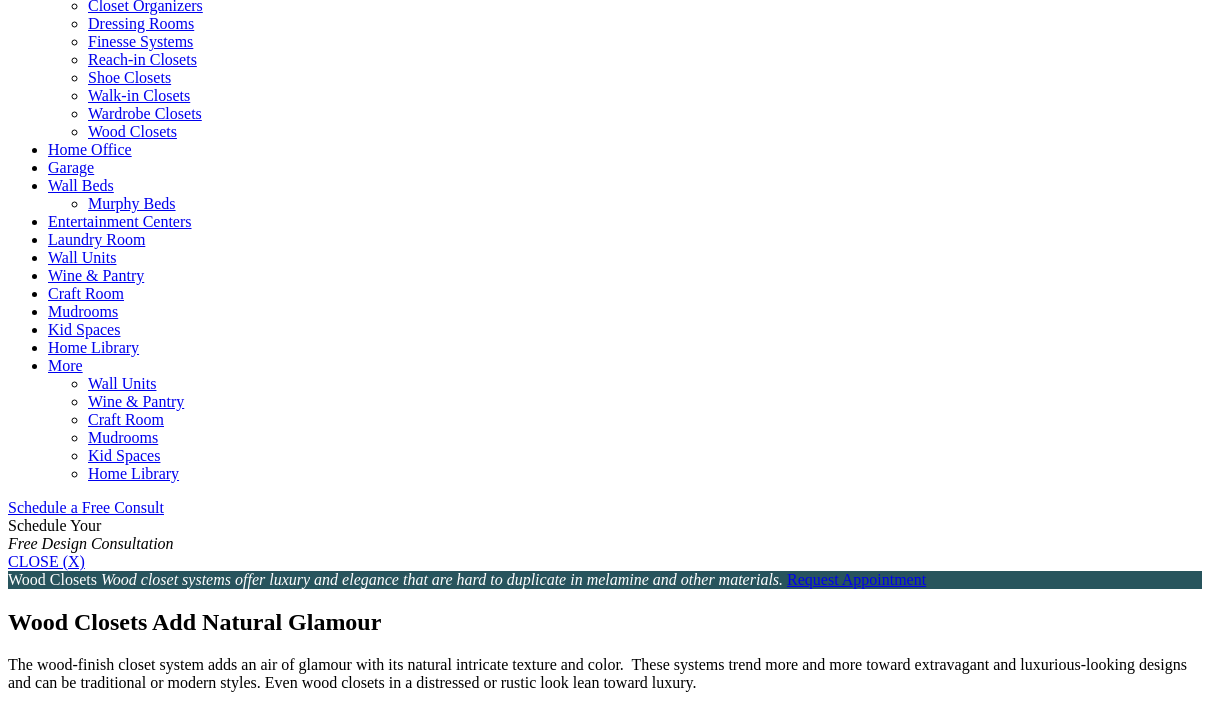 click on "Wood Closets Add Natural Glamour
The wood-finish closet system adds an air of glamour with its natural intricate texture and color.  These systems trend more and more toward extravagant and luxurious-looking designs and can be traditional or modern styles. Even wood closets in a distressed or rustic look lean toward luxury.
Specializing in Wood Closet Systems
Wood closet systems are an area that Closet Factory has specialized in for more than twenty years. They offer a full selection of species to pick from such as Maple, Cherry, White or Red Oak, along with exotics like Rift cut Oak, Birdseye, and African Mahogany. Closet Factory offers sustainable woods responsibly sourced.
Custom Staining
Richness of Wood" at bounding box center (605, 900) 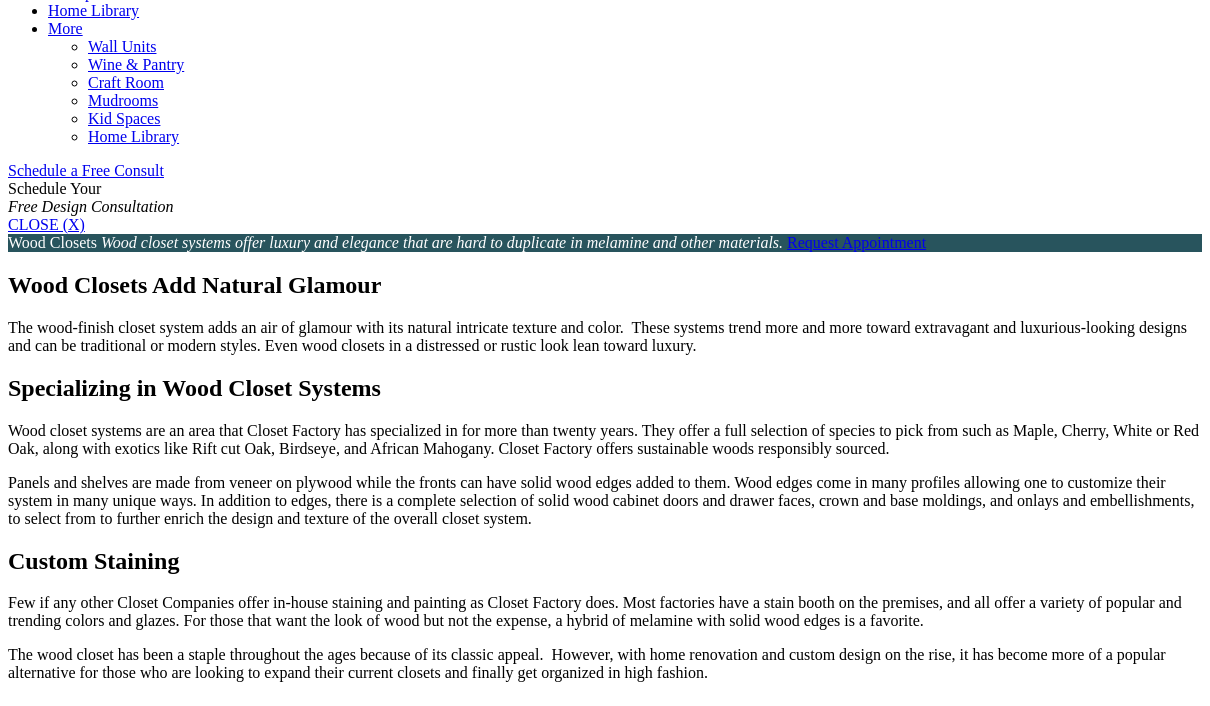 scroll, scrollTop: 1177, scrollLeft: 0, axis: vertical 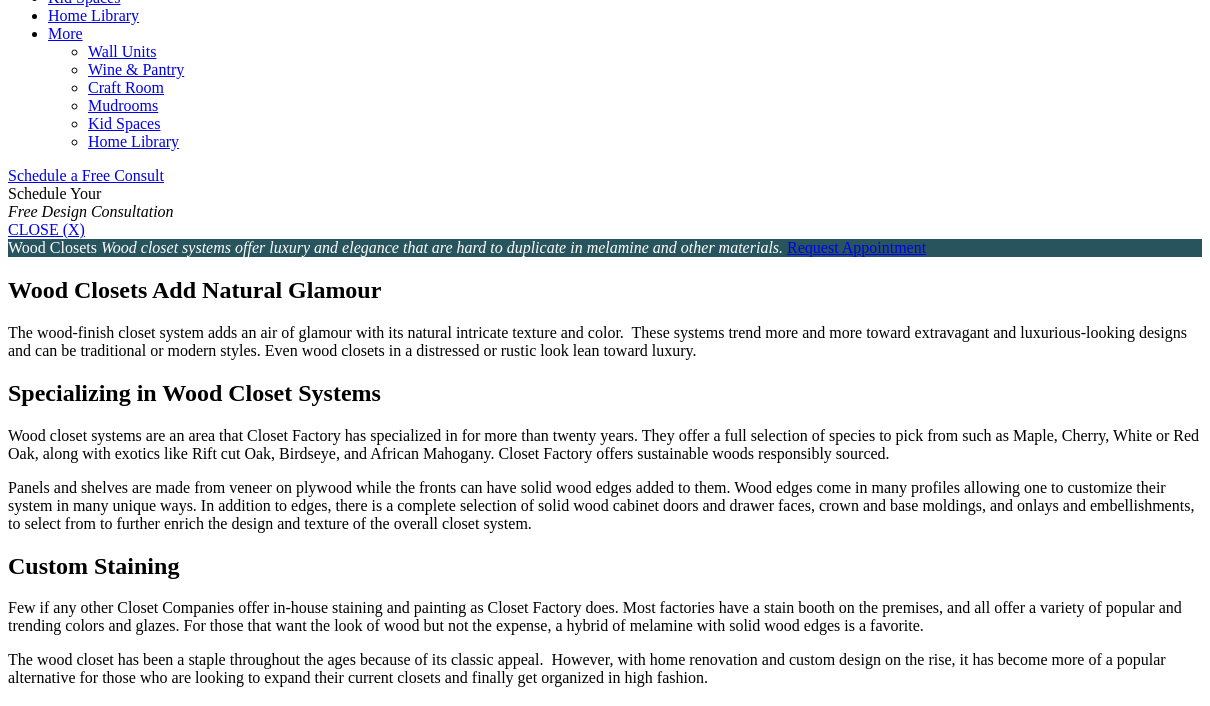 click on "Home Office" at bounding box center (90, -183) 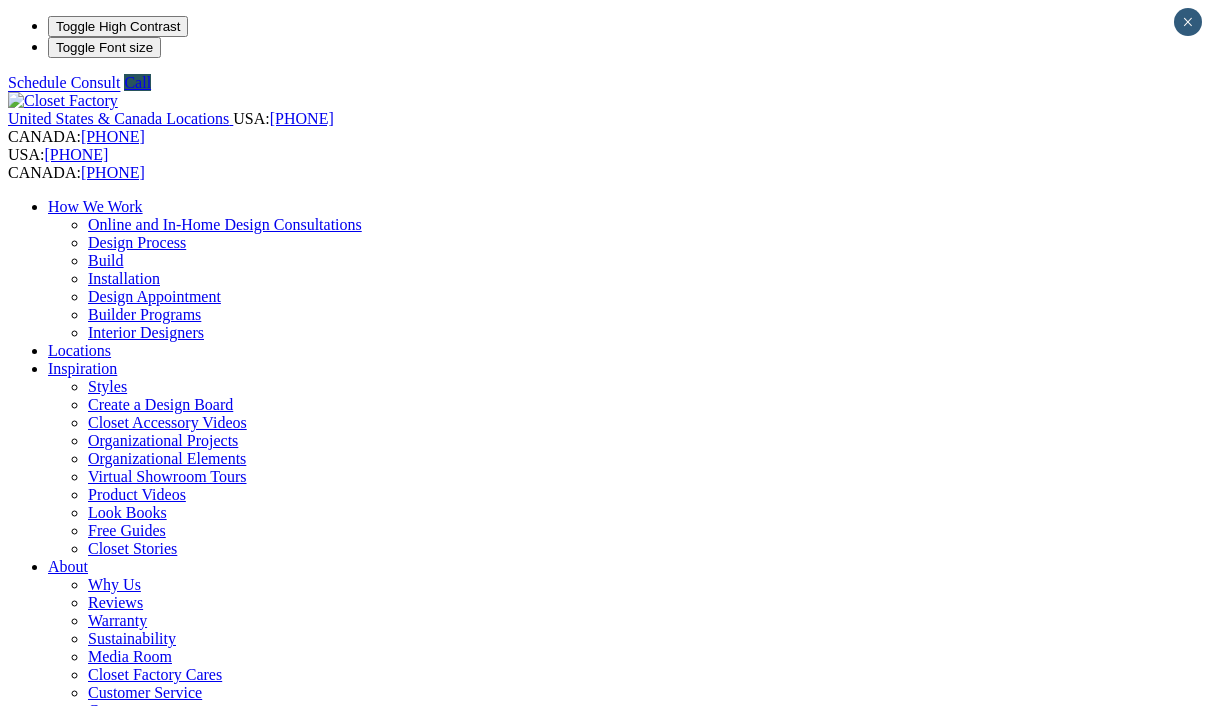 scroll, scrollTop: 33, scrollLeft: 0, axis: vertical 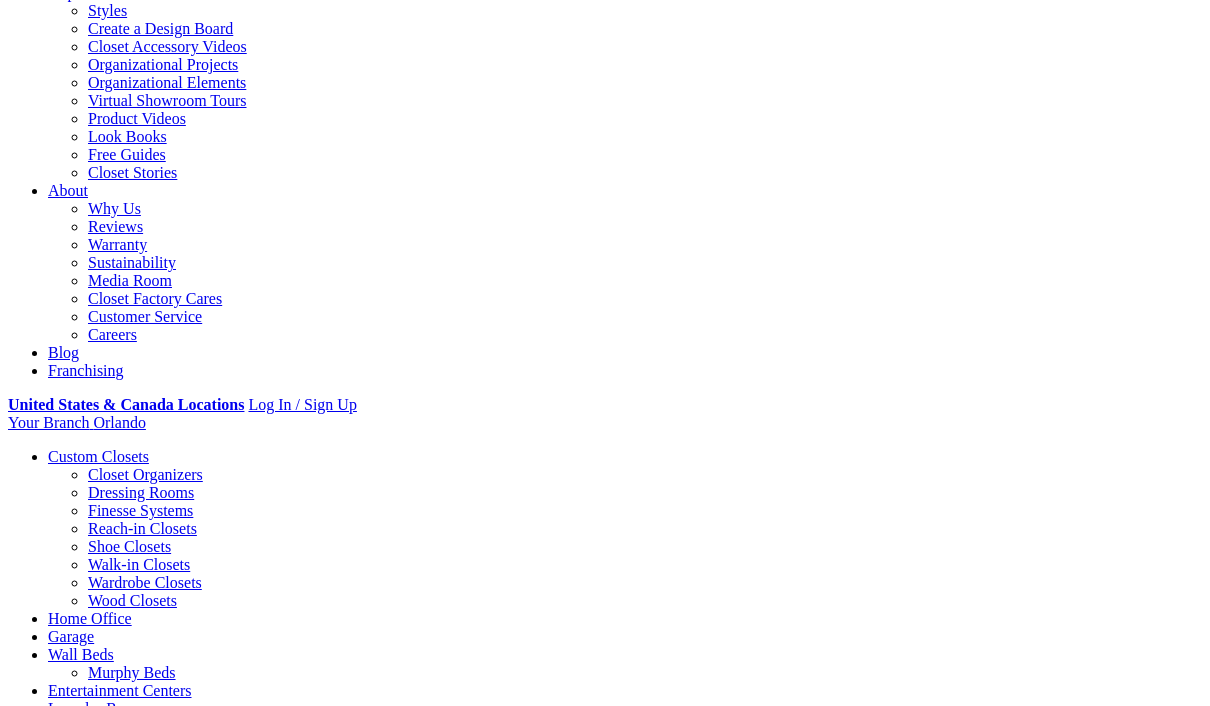 click at bounding box center [88, 1665] 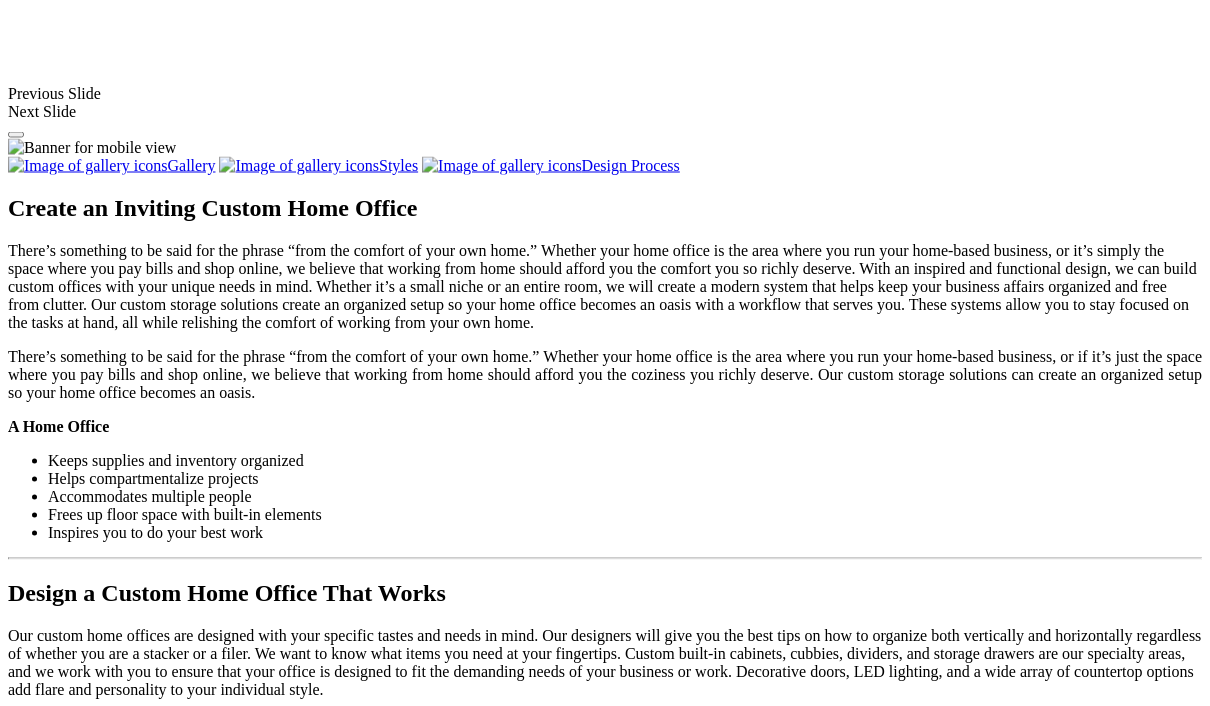 scroll, scrollTop: 1876, scrollLeft: 0, axis: vertical 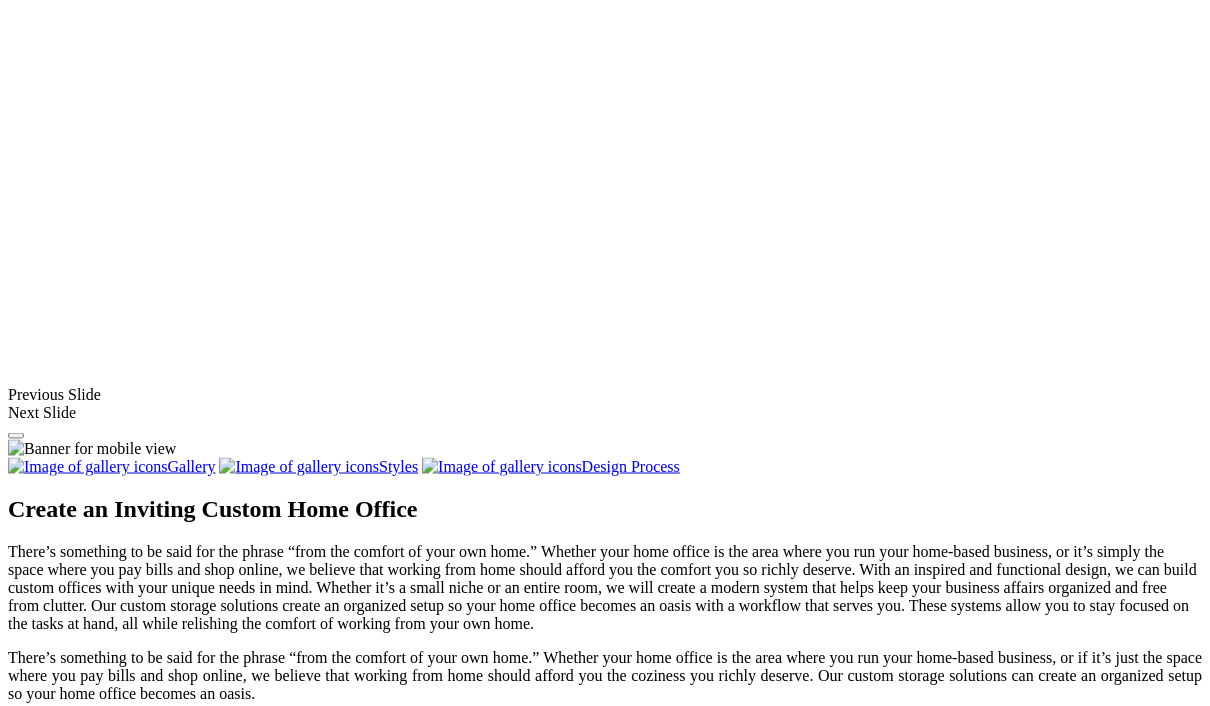 click at bounding box center (1030, 1415) 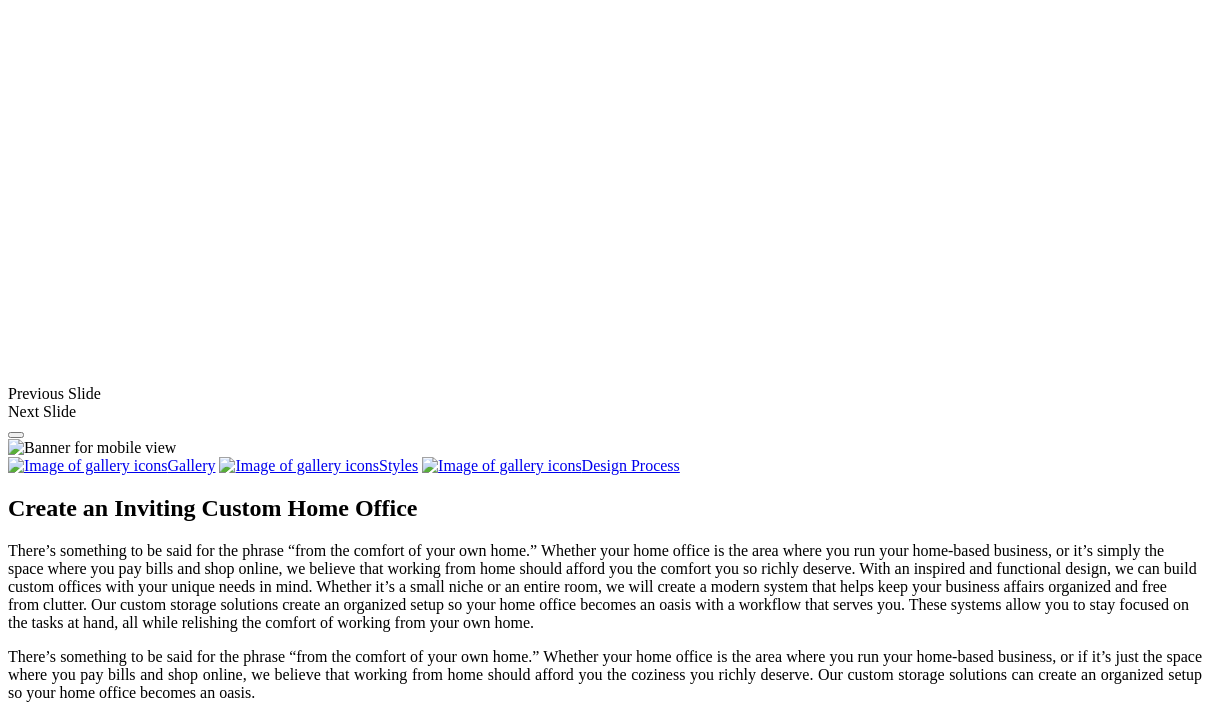 click at bounding box center (8, 36209) 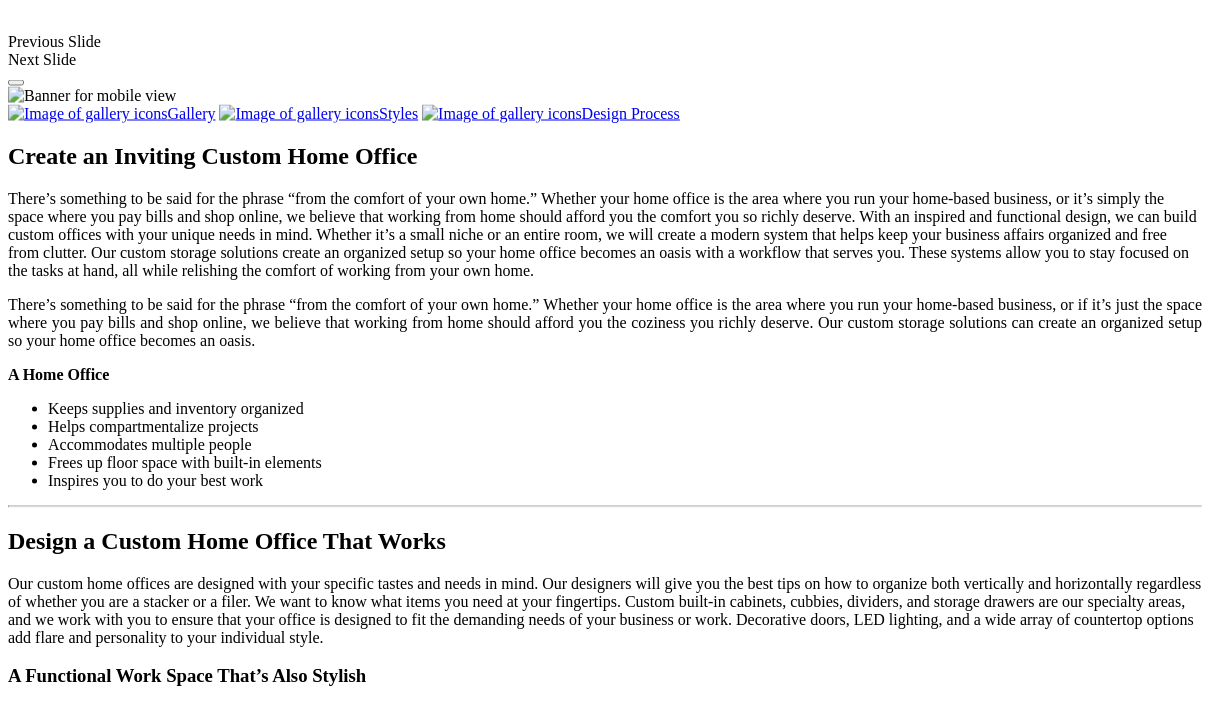 scroll, scrollTop: 1928, scrollLeft: 0, axis: vertical 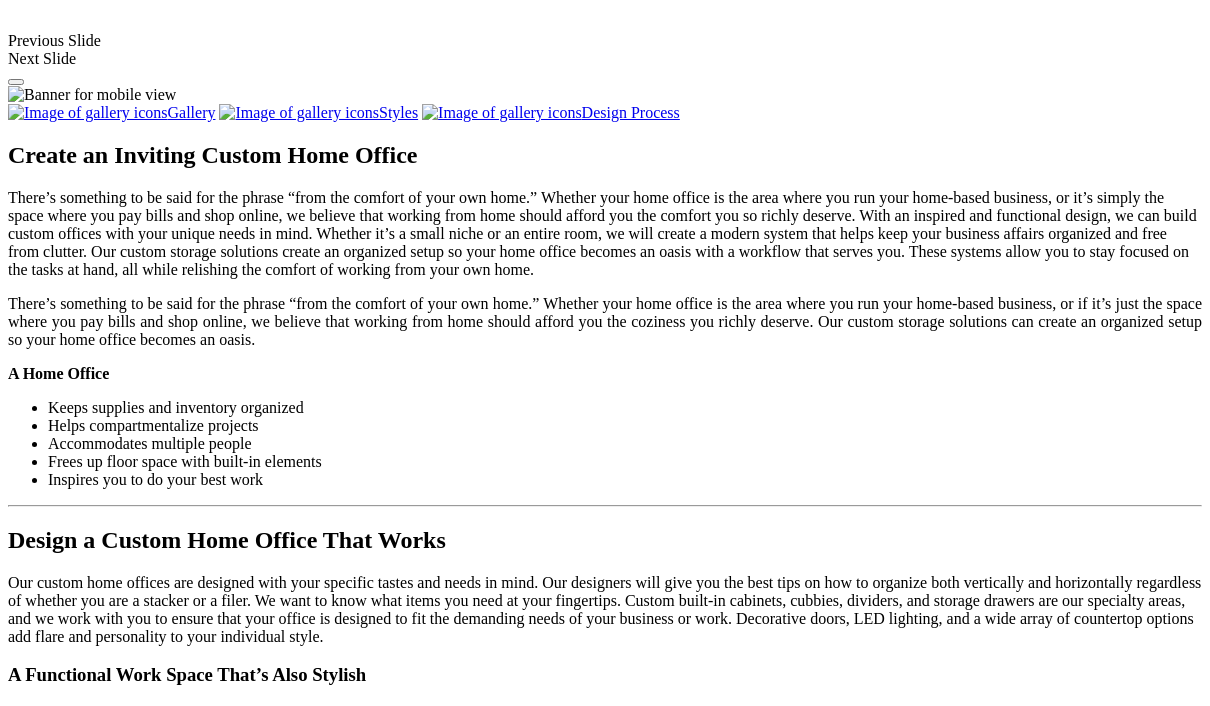 click on "Load More" at bounding box center (44, 1735) 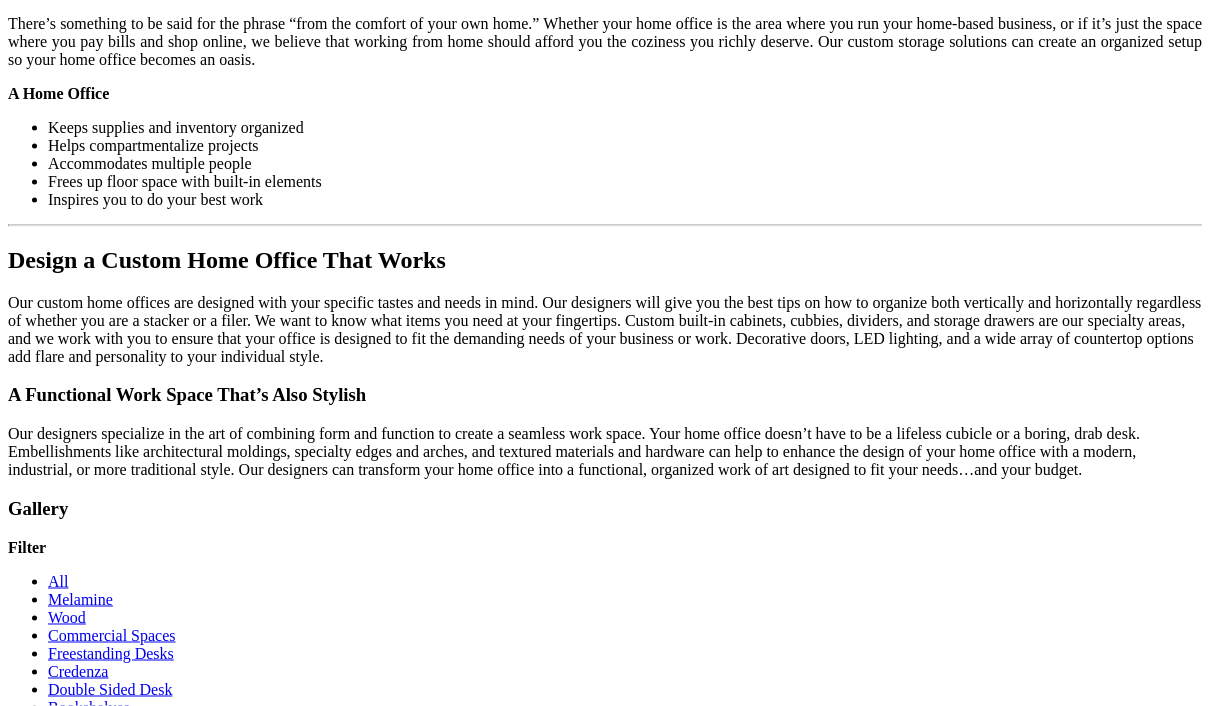 scroll, scrollTop: 2209, scrollLeft: 0, axis: vertical 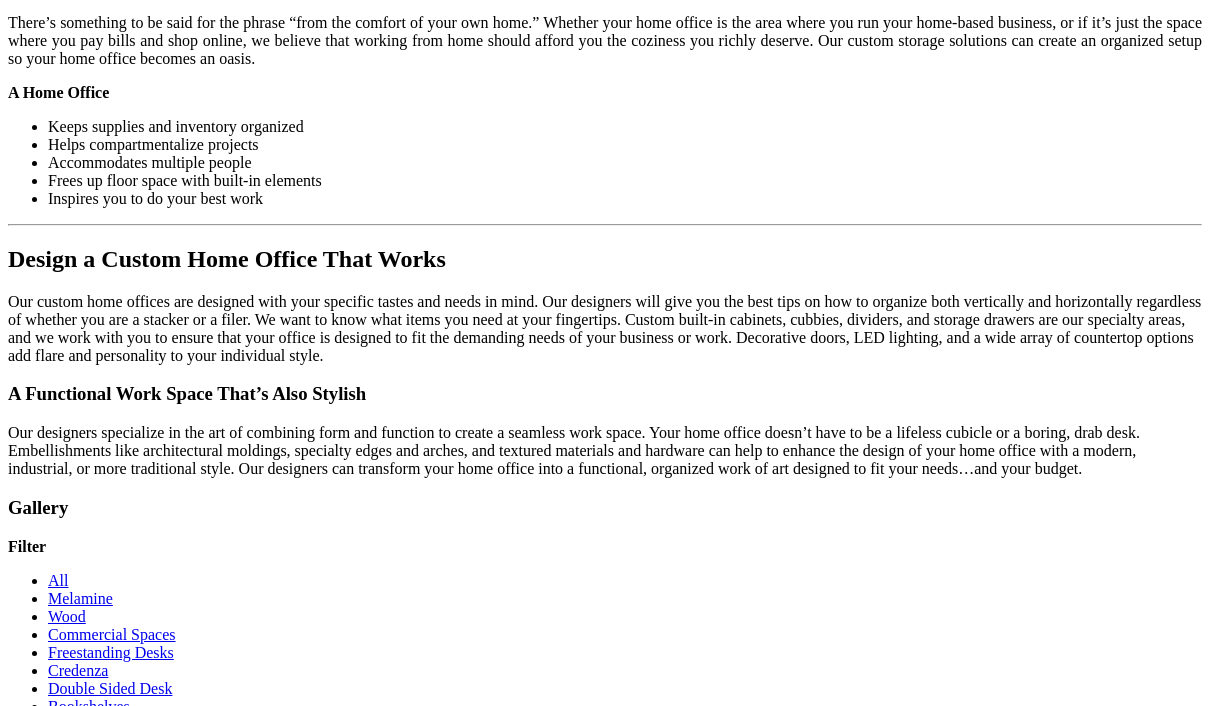 click on "Load More" at bounding box center [44, 1802] 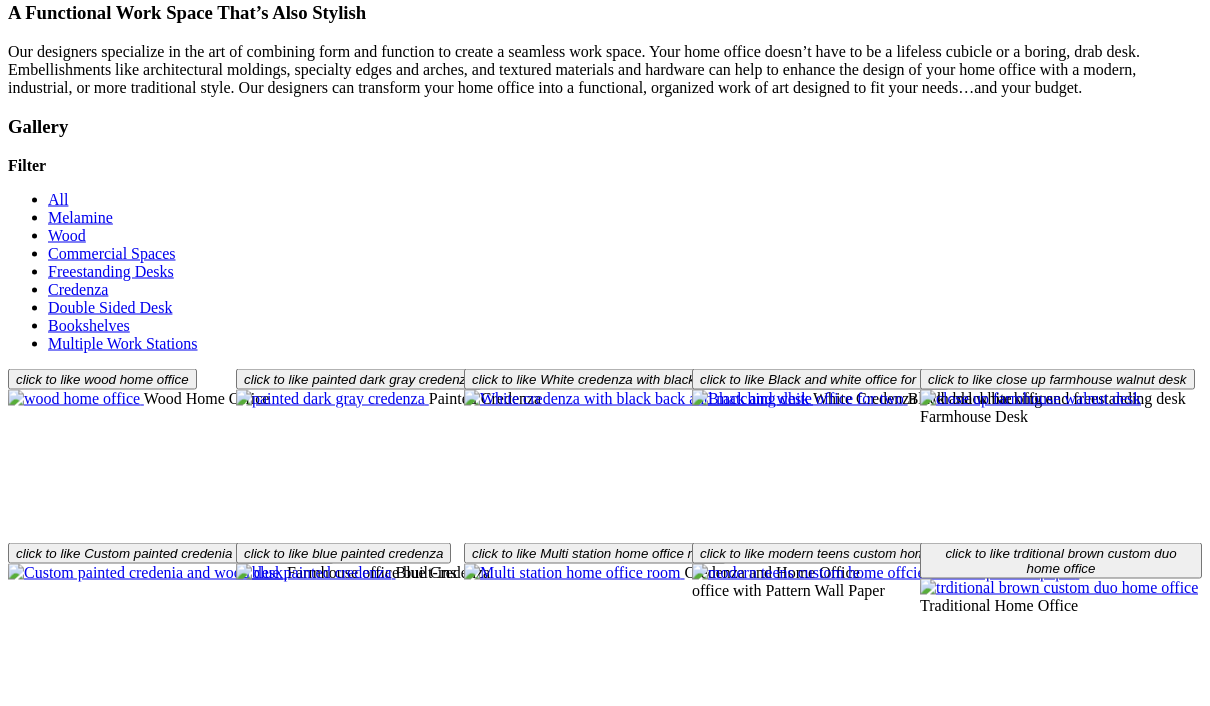 scroll, scrollTop: 2615, scrollLeft: 0, axis: vertical 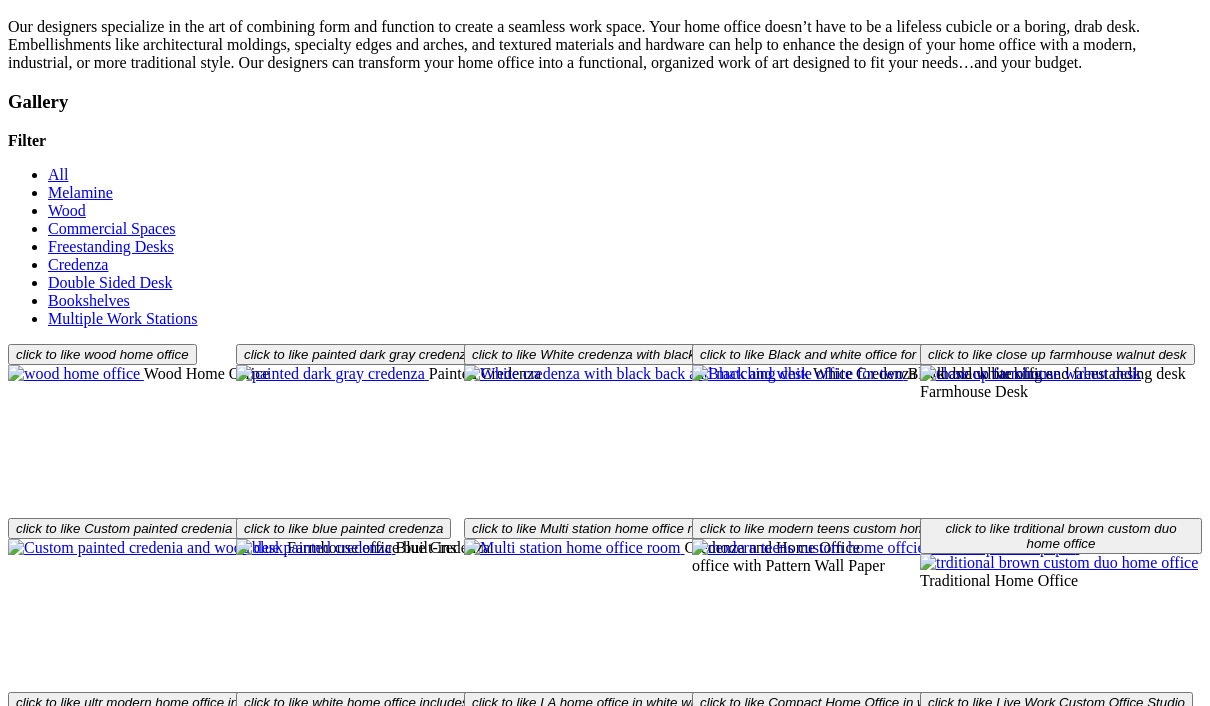 click on "Load More" at bounding box center (44, 1744) 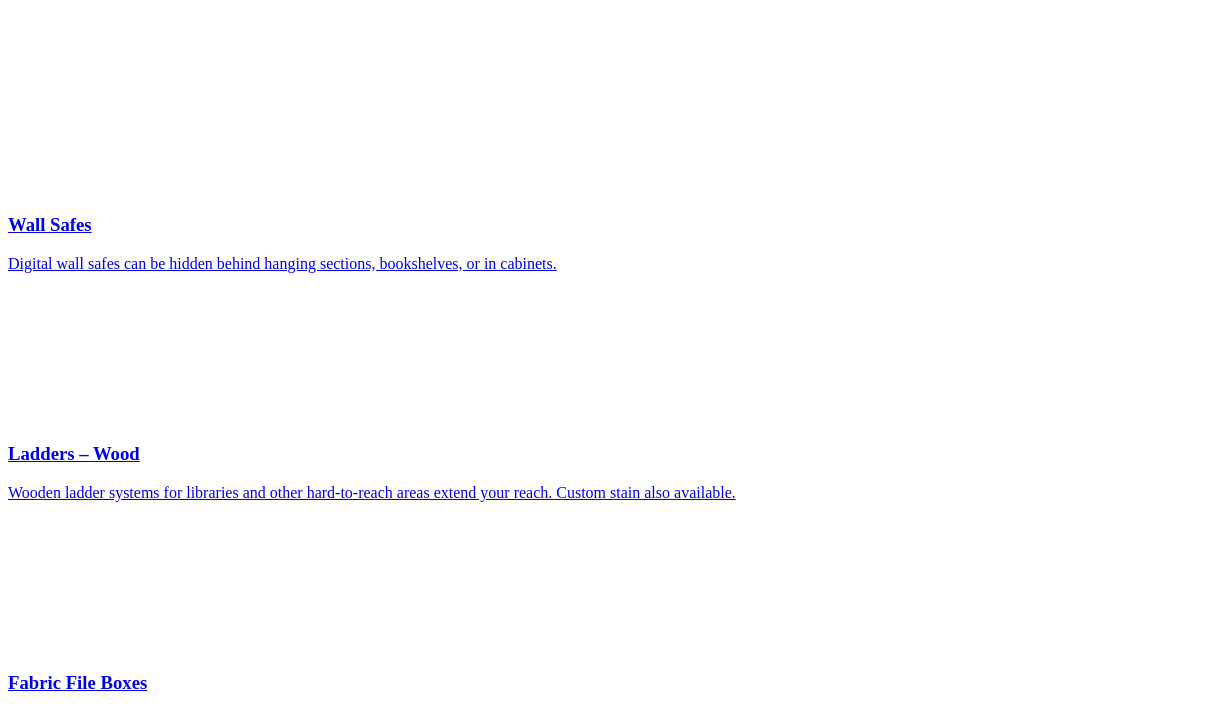 scroll, scrollTop: 4743, scrollLeft: 0, axis: vertical 